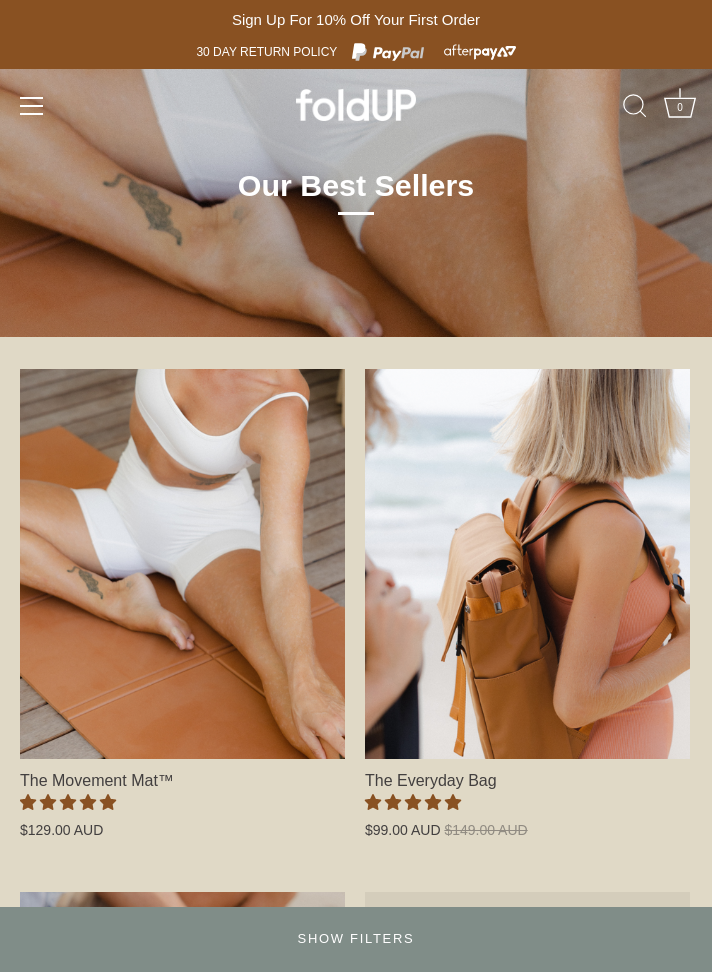 scroll, scrollTop: 0, scrollLeft: 0, axis: both 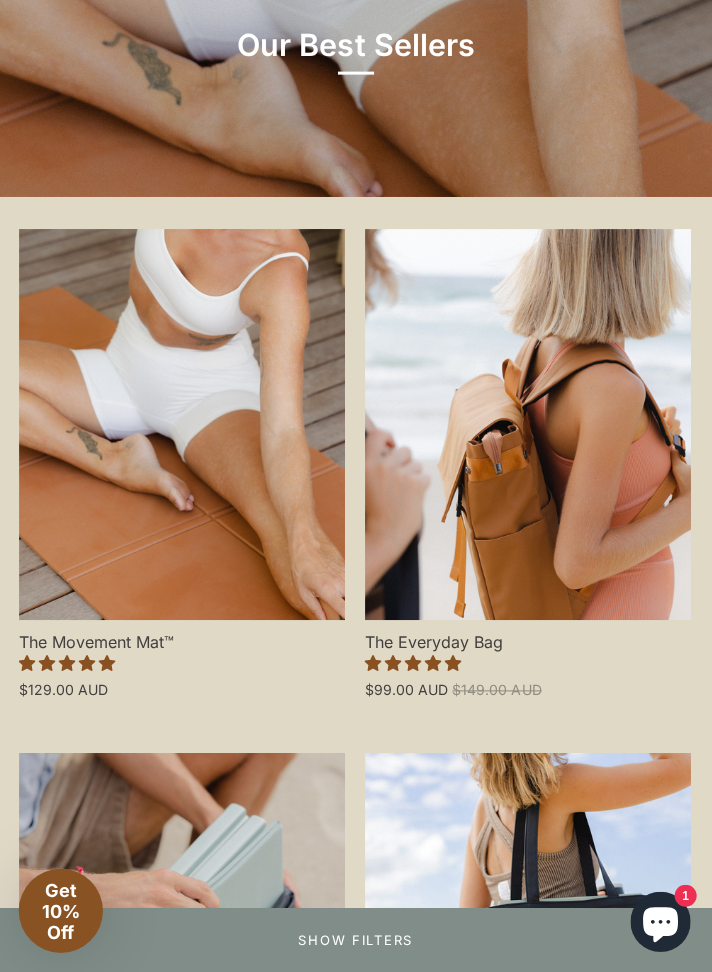 click at bounding box center [182, 425] 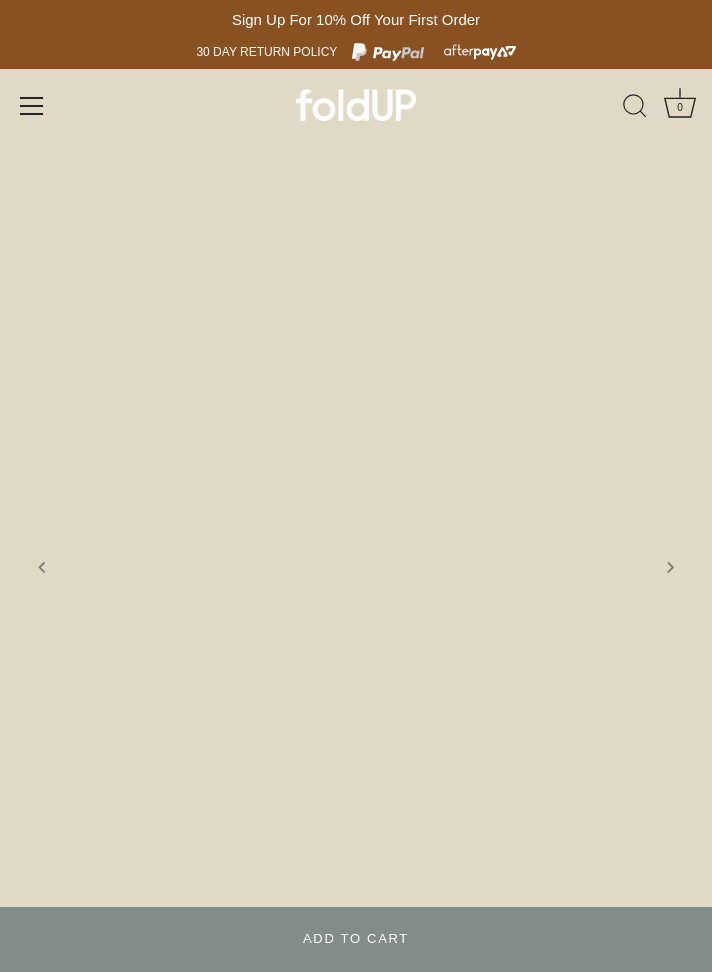 scroll, scrollTop: 0, scrollLeft: 0, axis: both 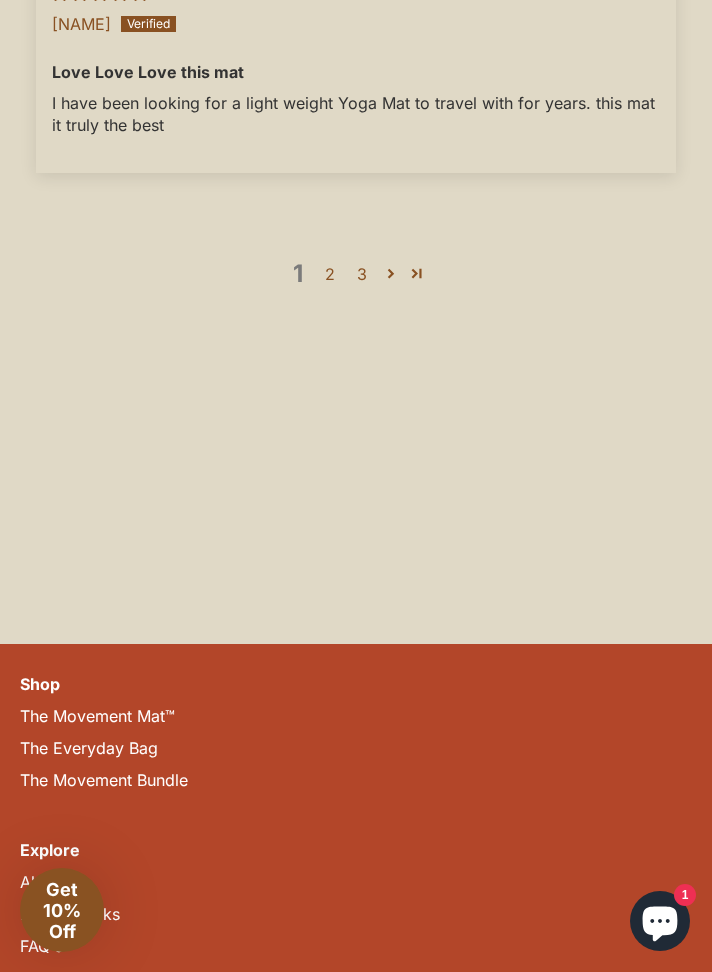 click on "This mat is terrible for yoga… especially hot yoga. Its has absolutely no grip whatsoever. Holding a down dog pose is 10x harder on this mat as its so slippery, especially once your hands get sweaty." at bounding box center [356, -283] 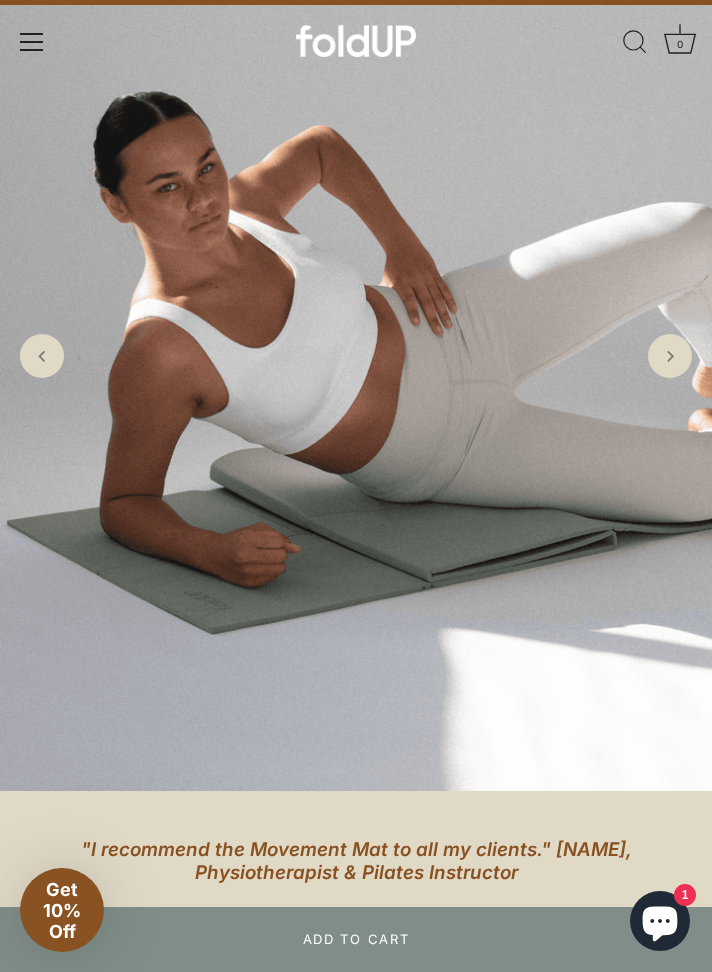 scroll, scrollTop: 0, scrollLeft: 0, axis: both 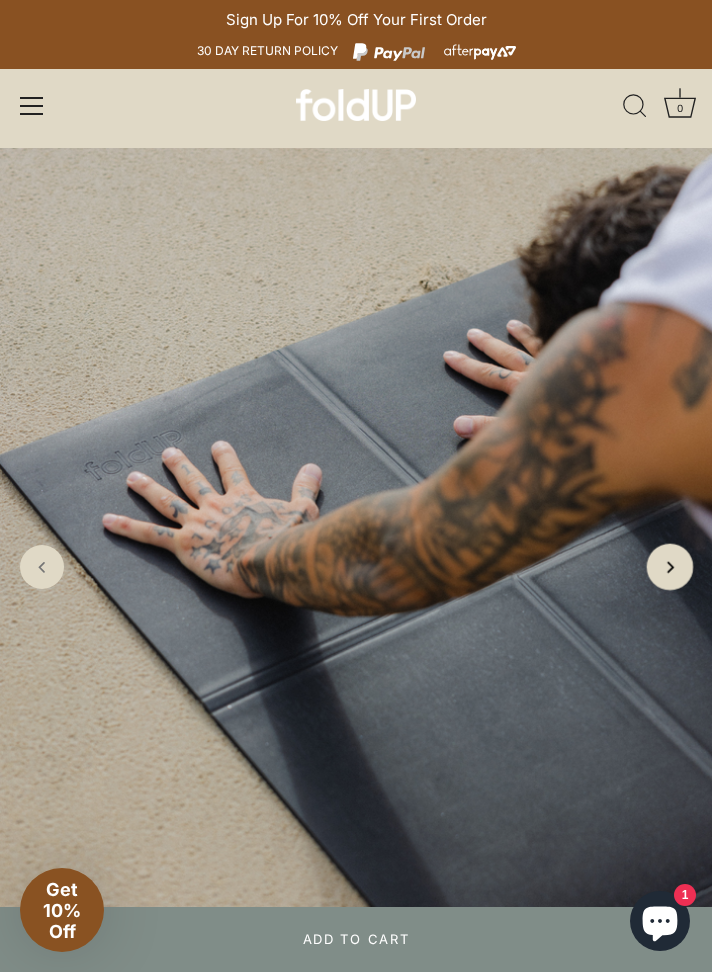 click 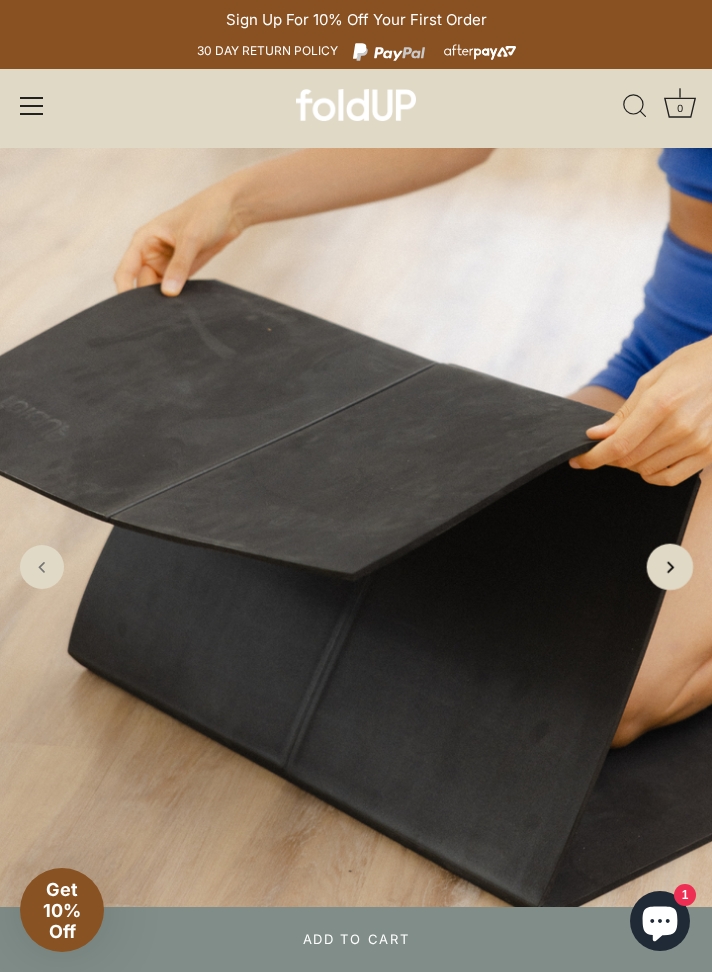 click 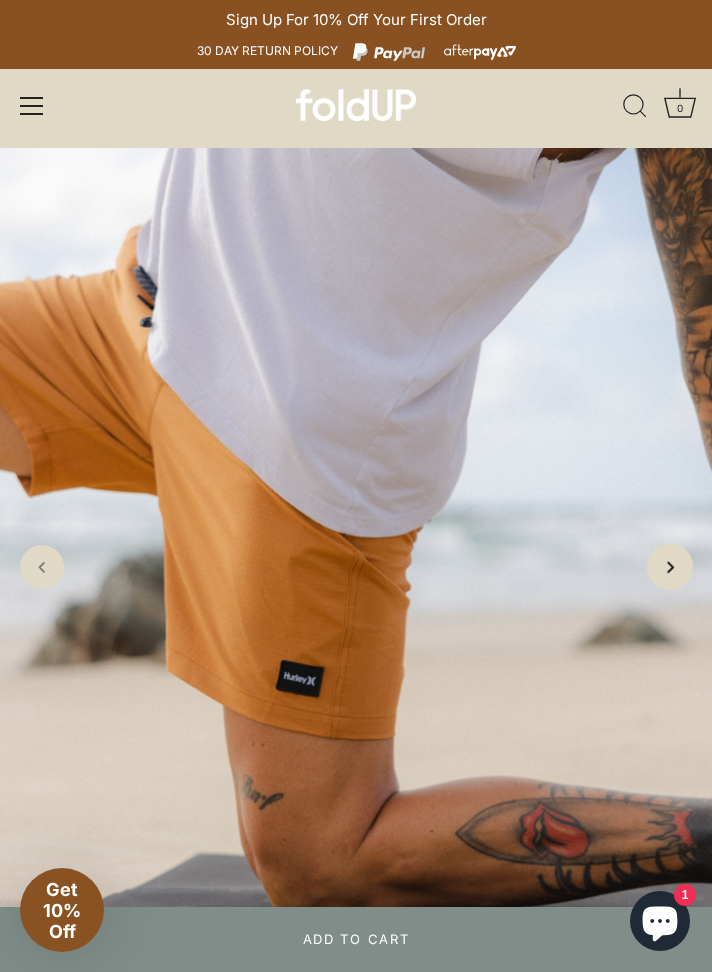 click 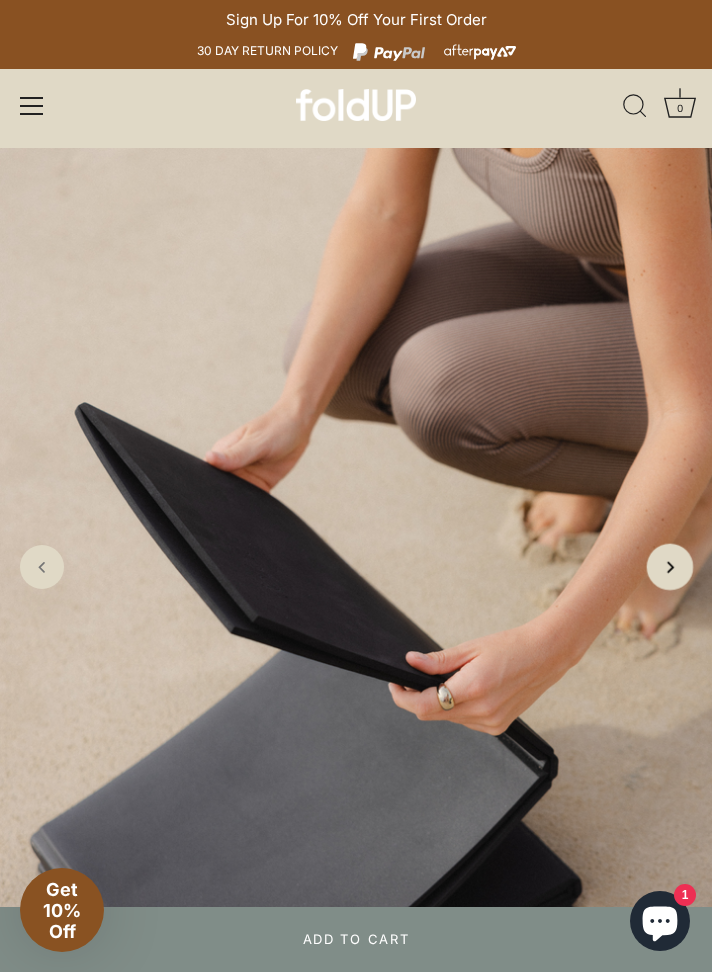 click 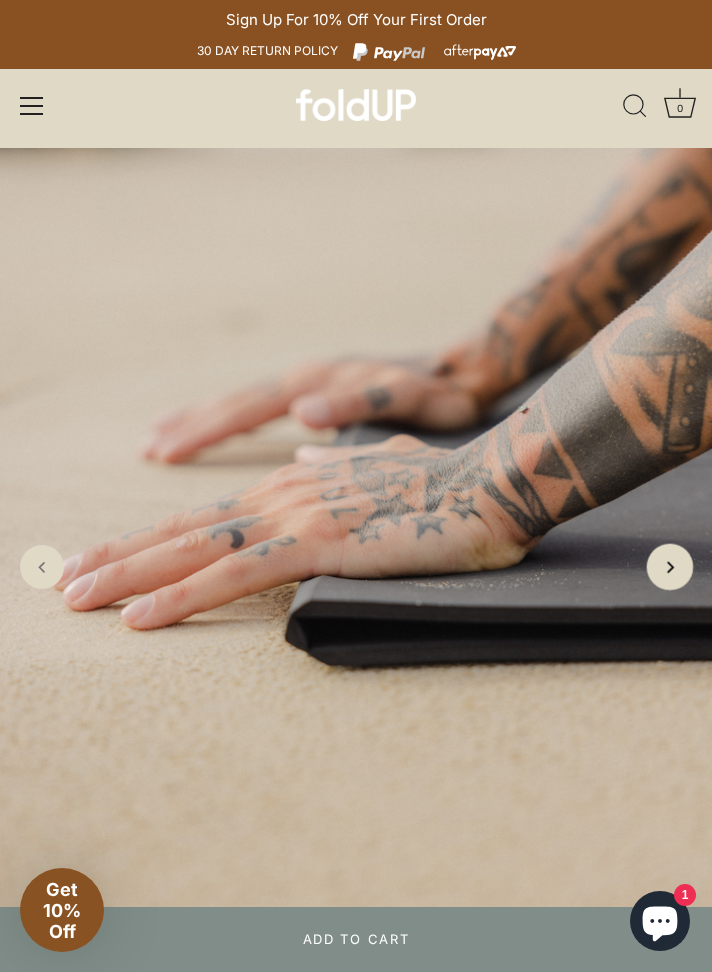 click 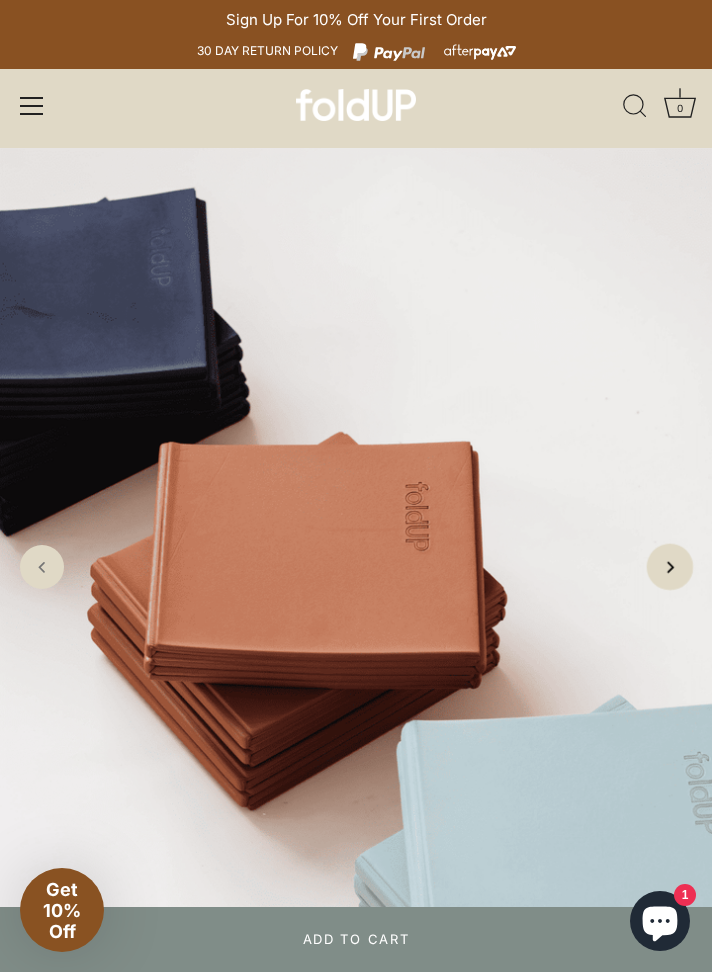 click 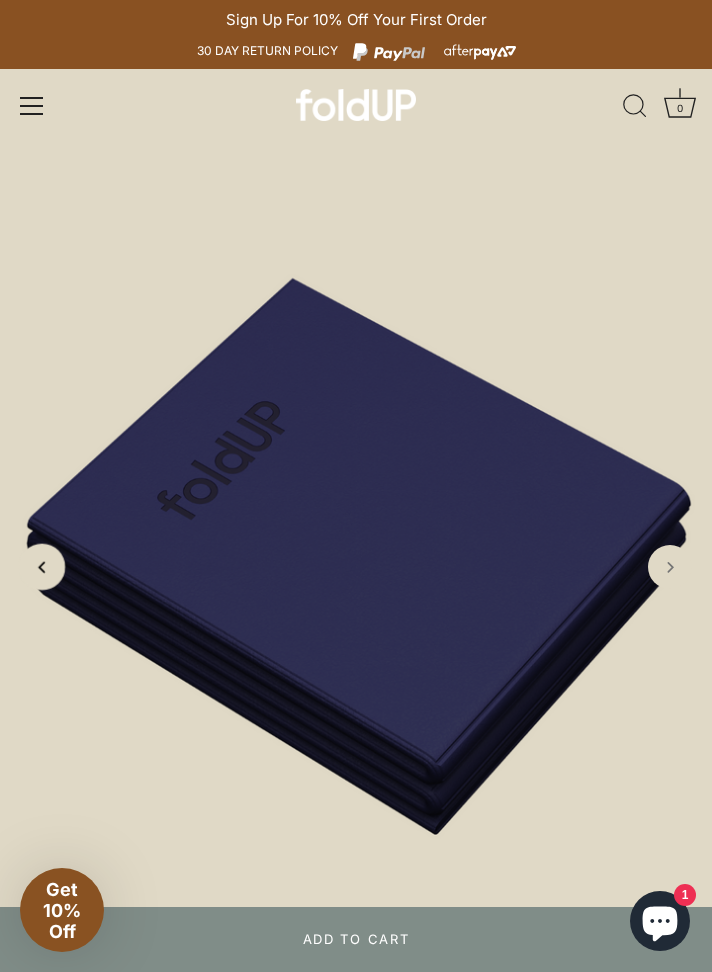 click 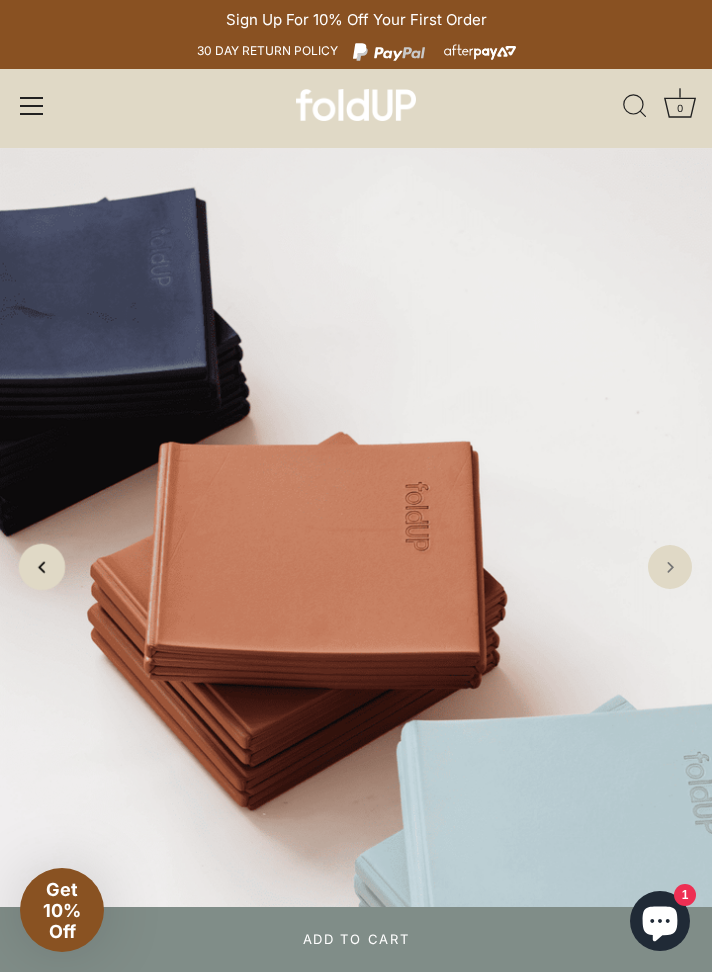 click at bounding box center (42, 567) 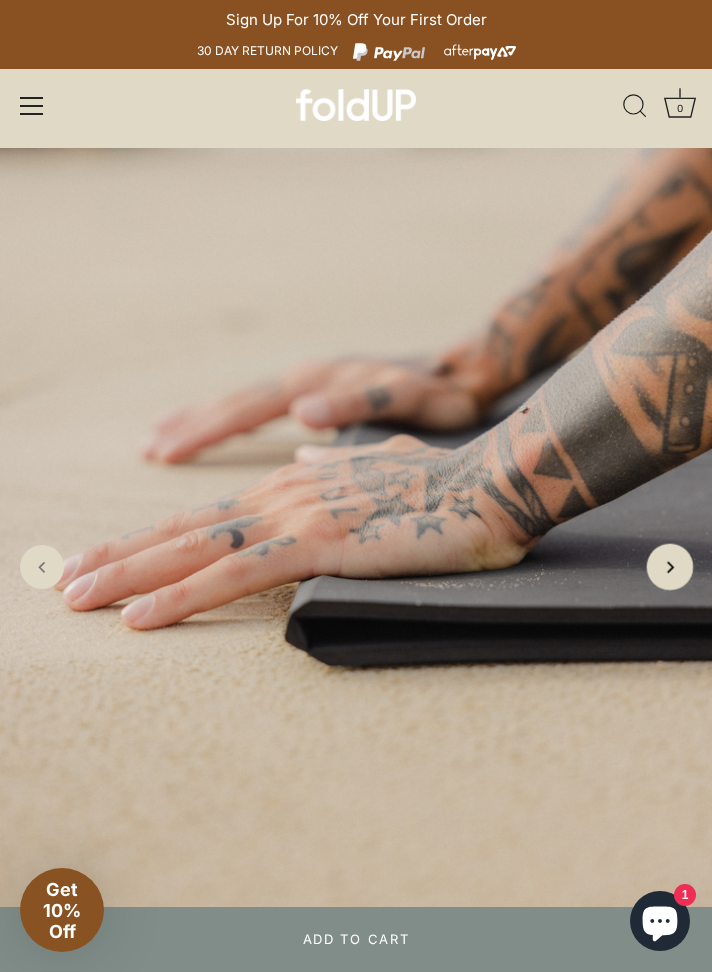 click 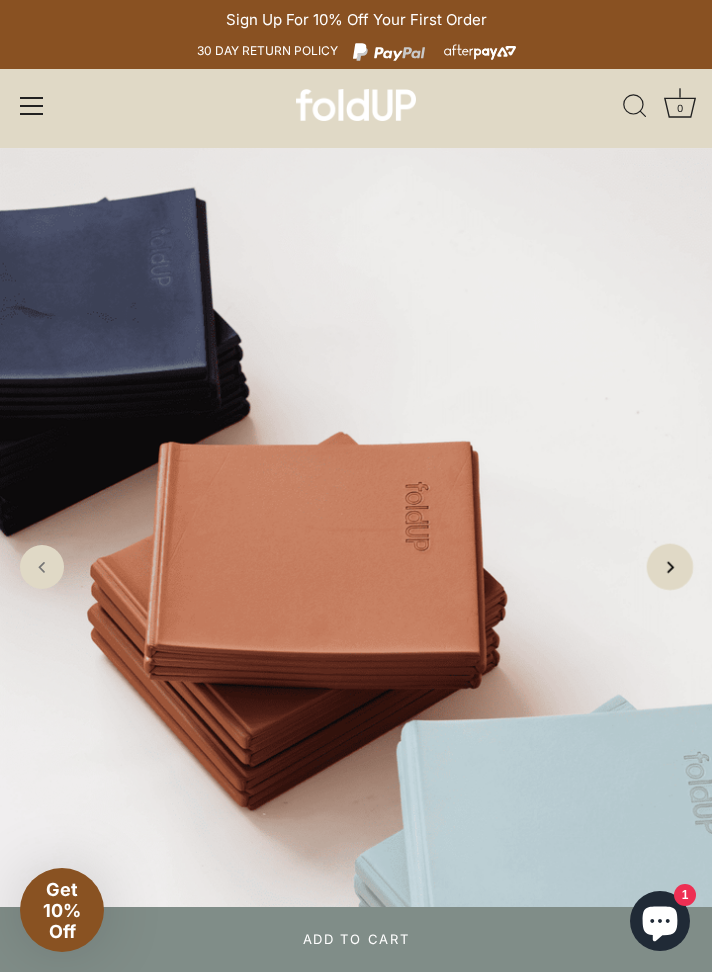 click 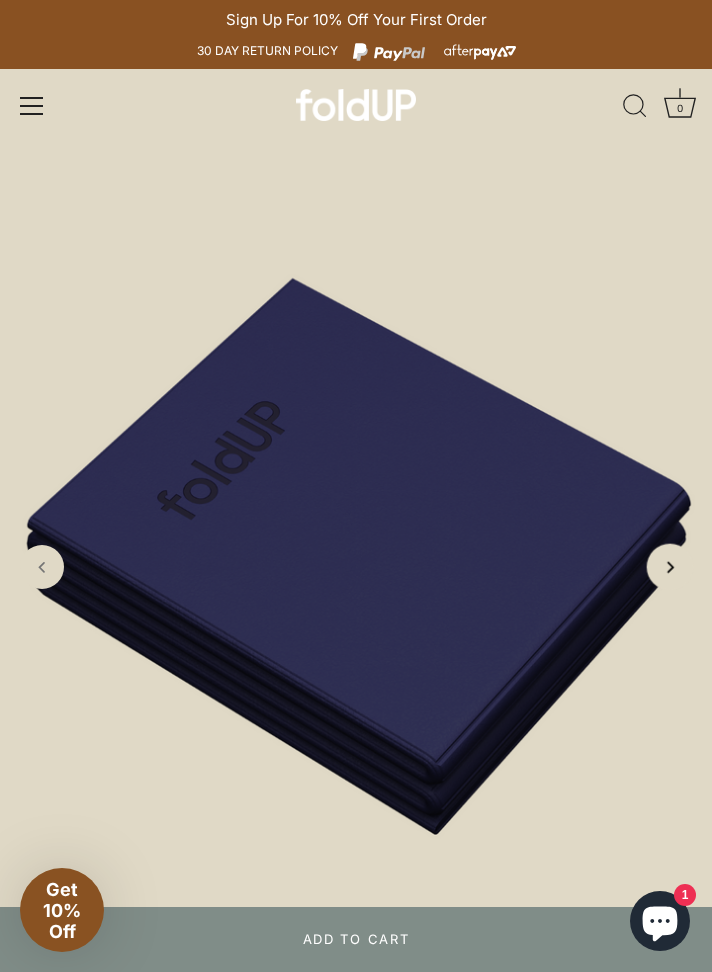 click 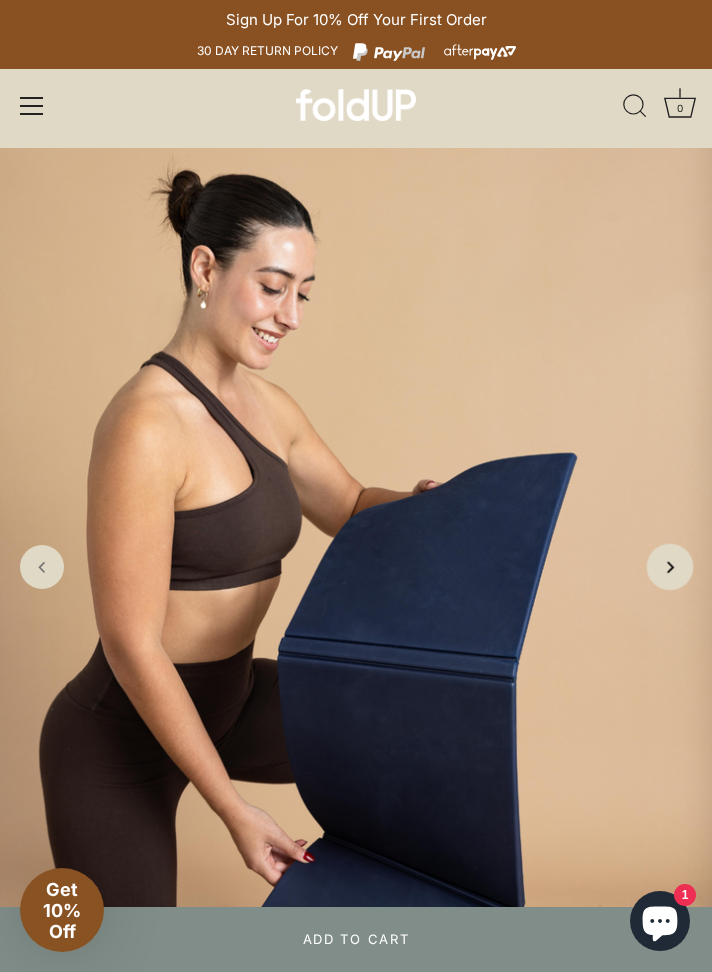 click at bounding box center [670, 567] 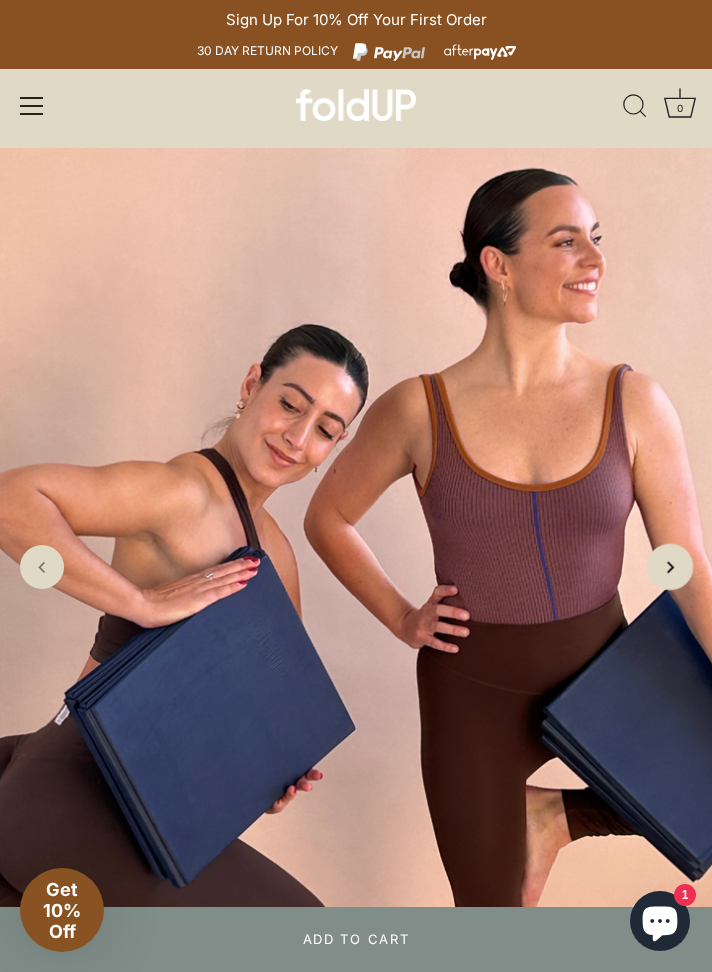 click 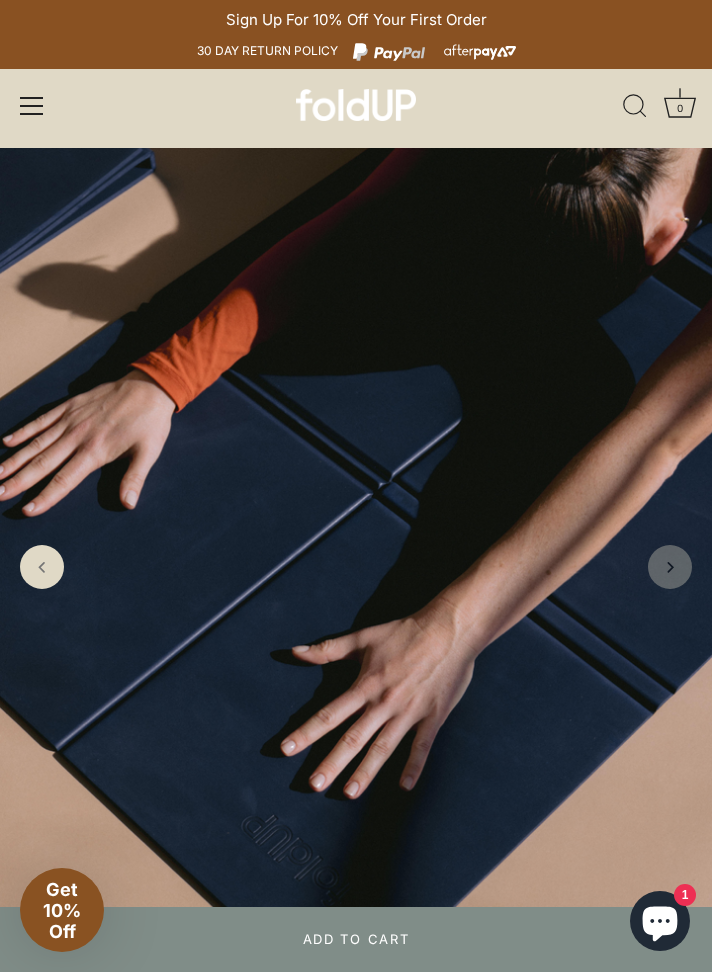 click 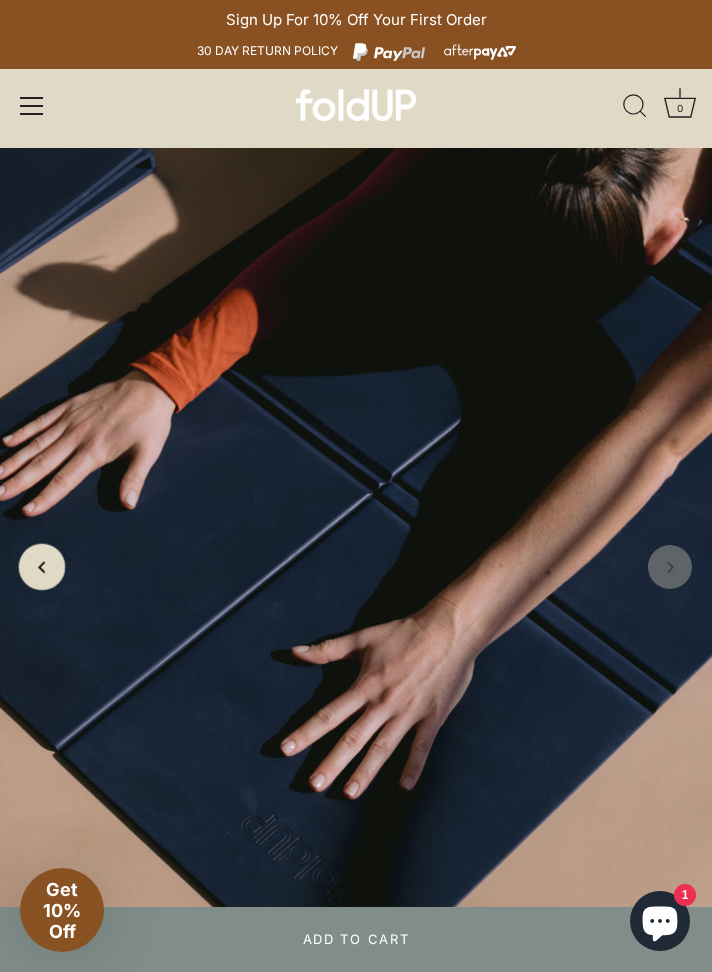 click at bounding box center (42, 567) 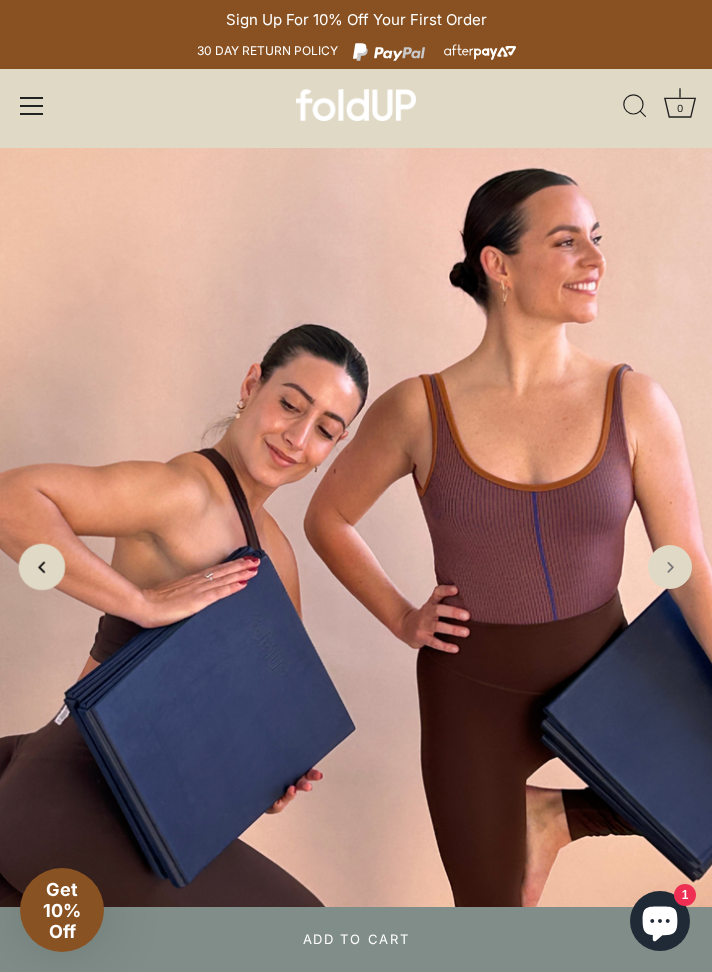 click 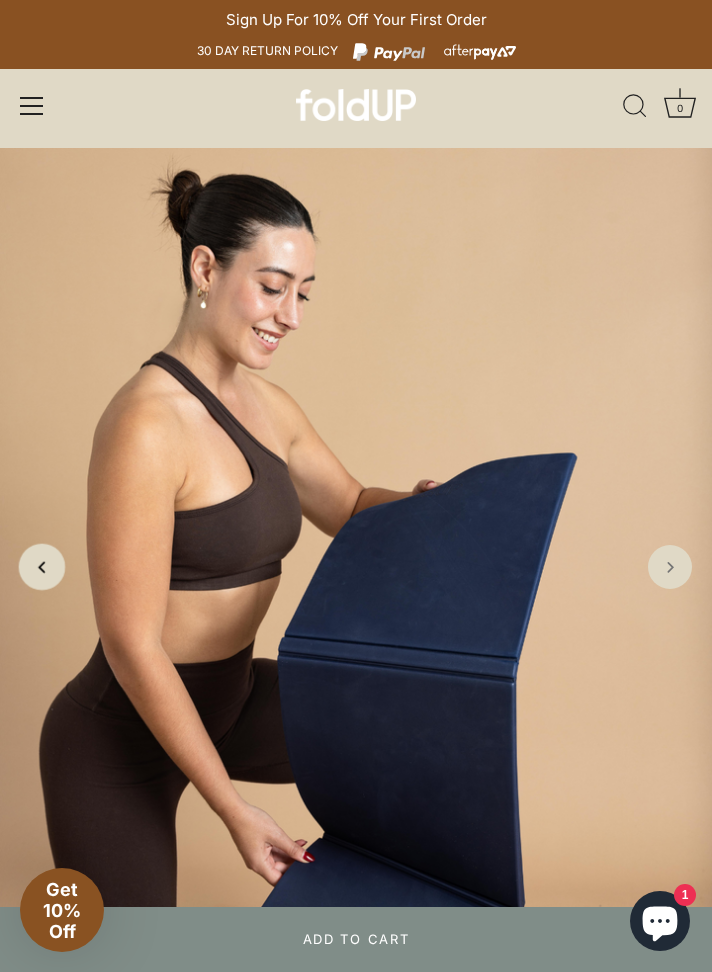click 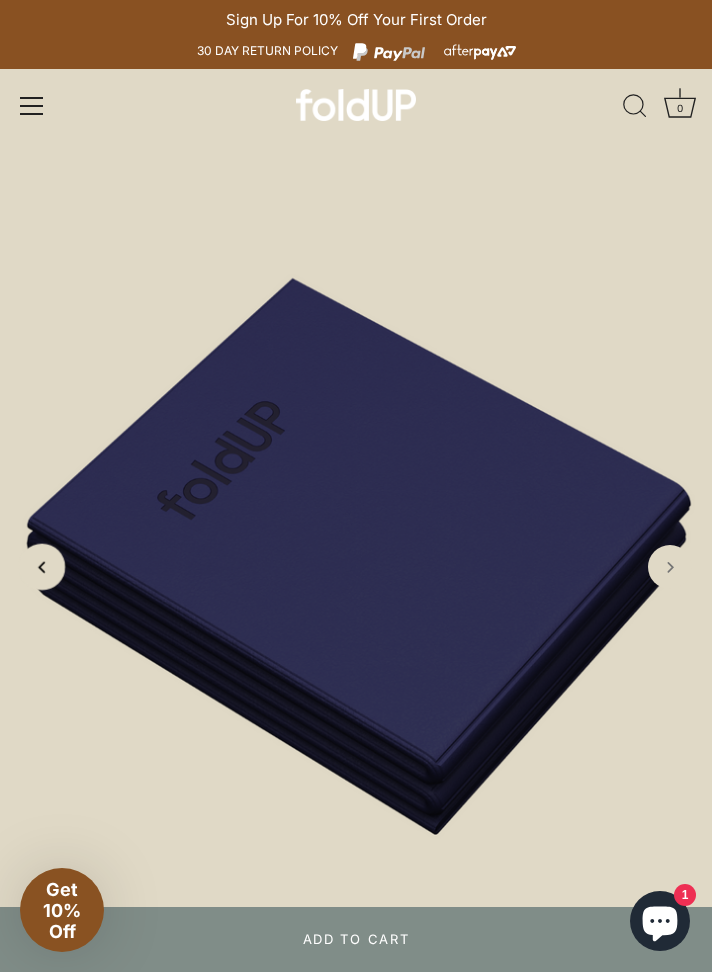 click at bounding box center (42, 567) 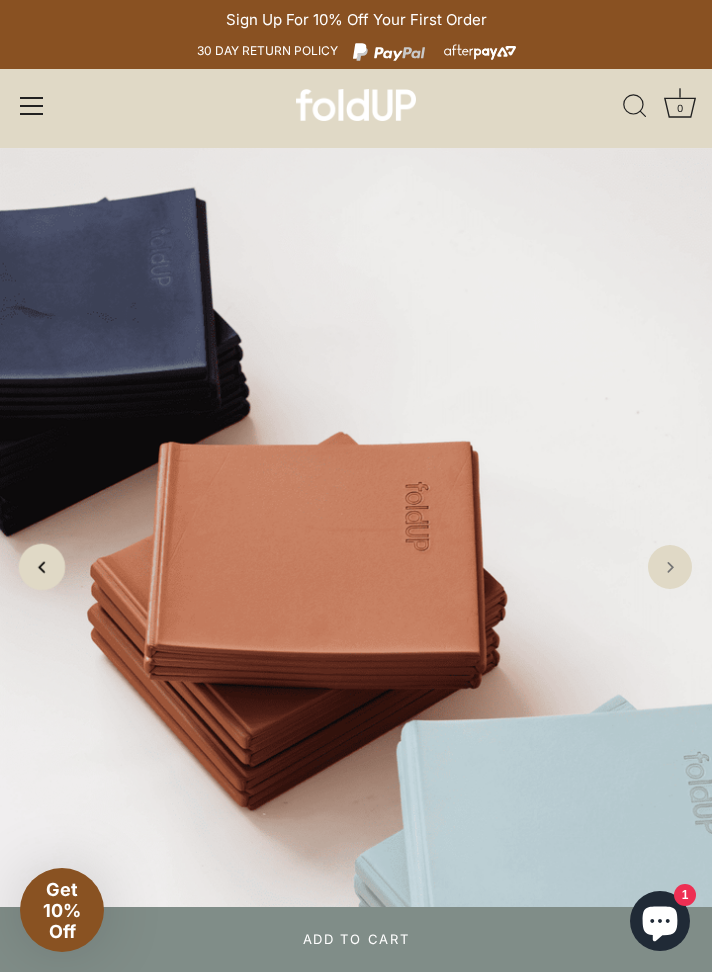 click at bounding box center [42, 567] 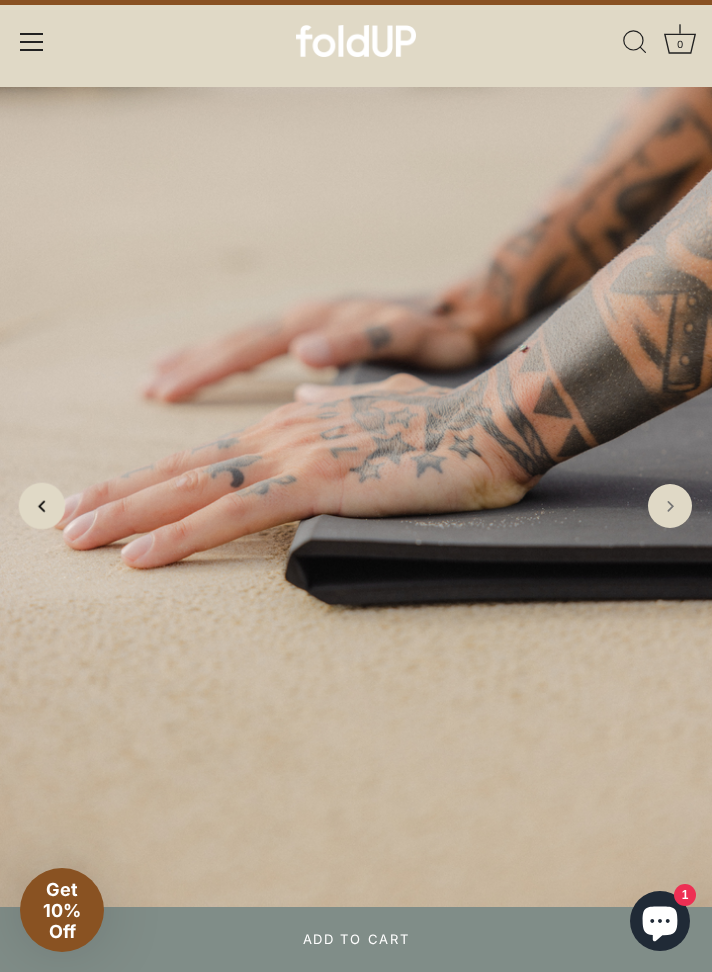scroll, scrollTop: 0, scrollLeft: 0, axis: both 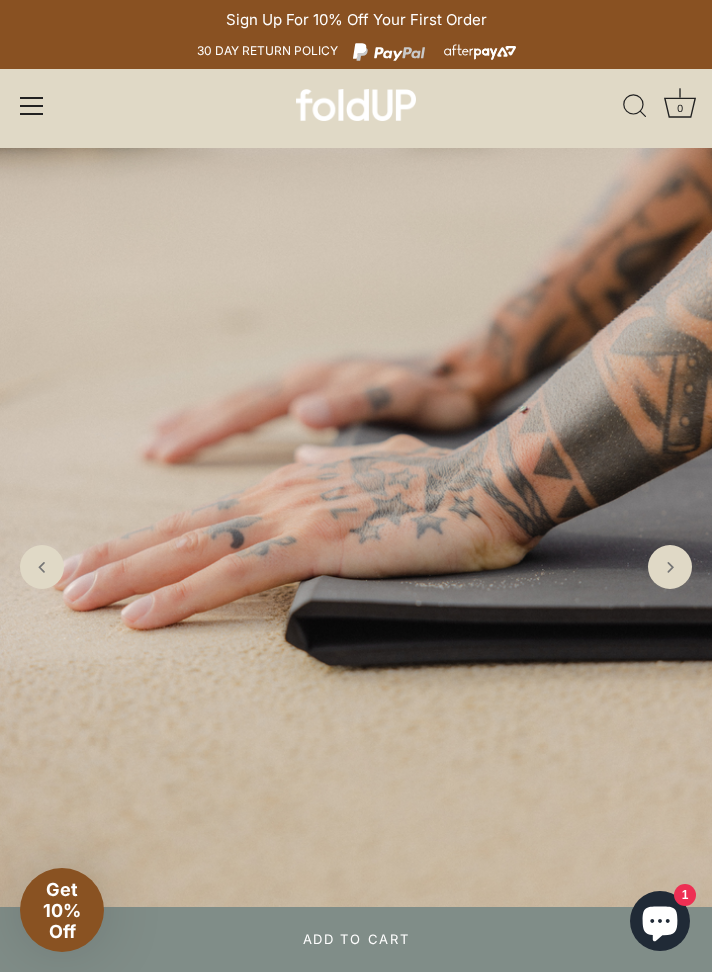 click at bounding box center [31, 106] 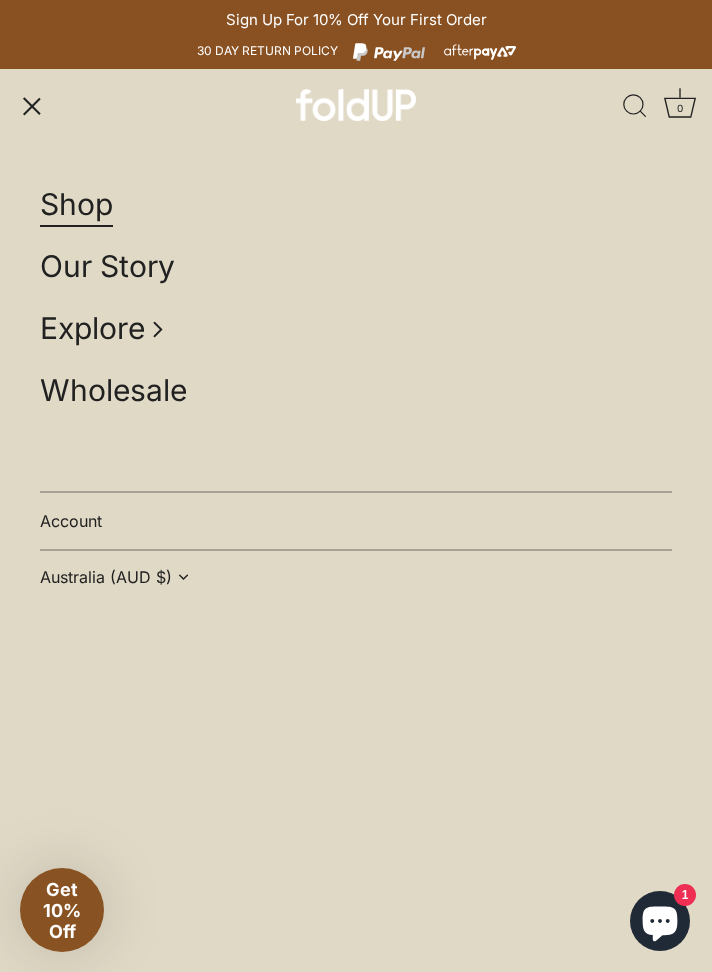 click on "Shop" at bounding box center [76, 204] 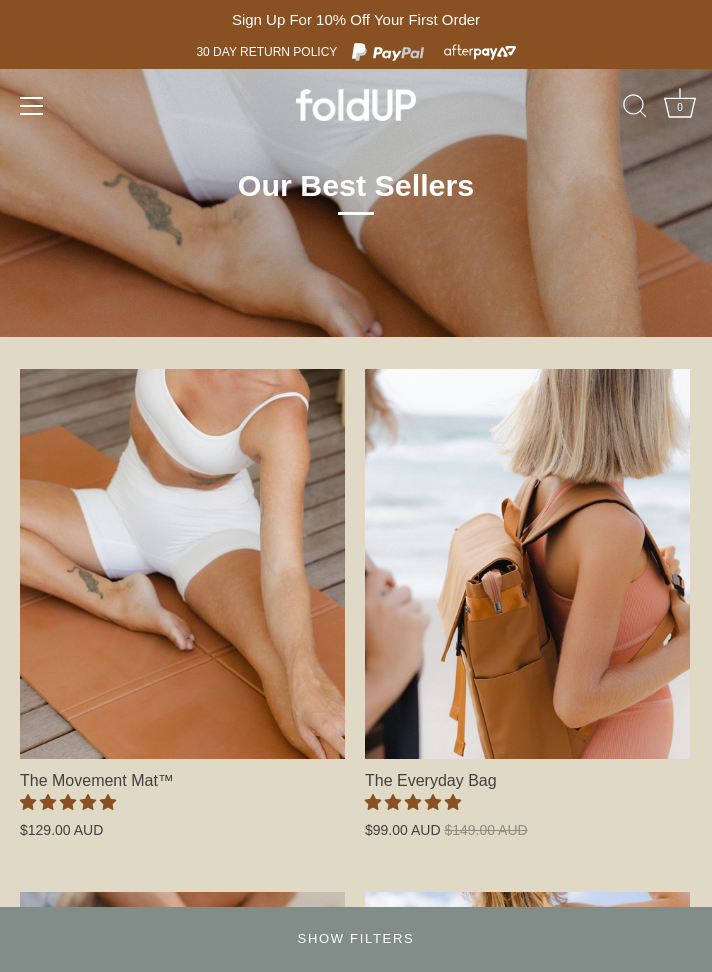 scroll, scrollTop: 0, scrollLeft: 0, axis: both 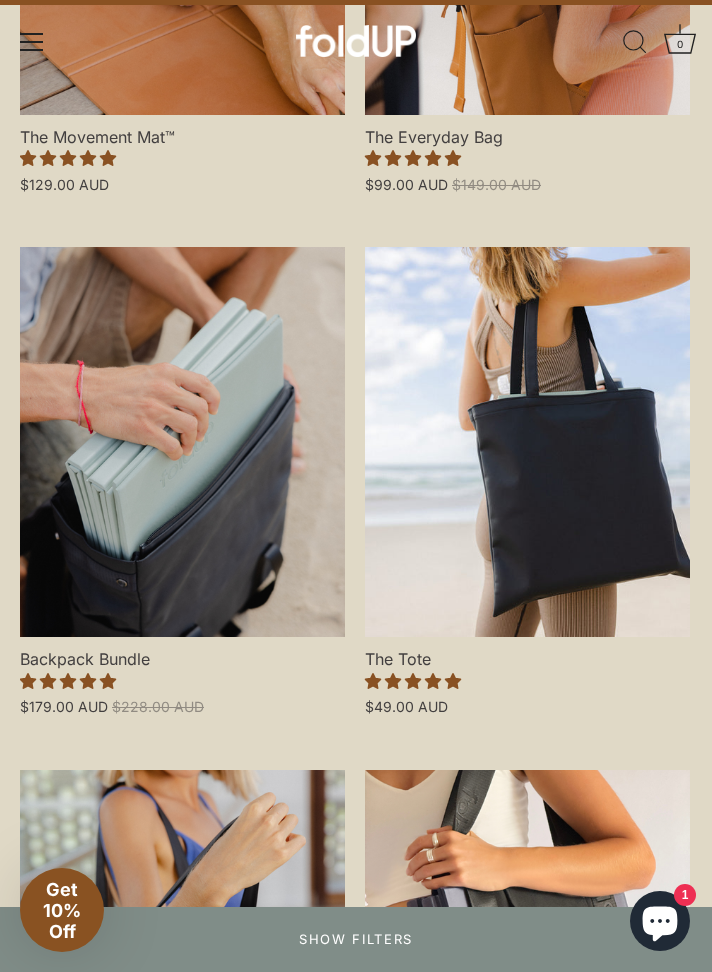 click at bounding box center (182, 442) 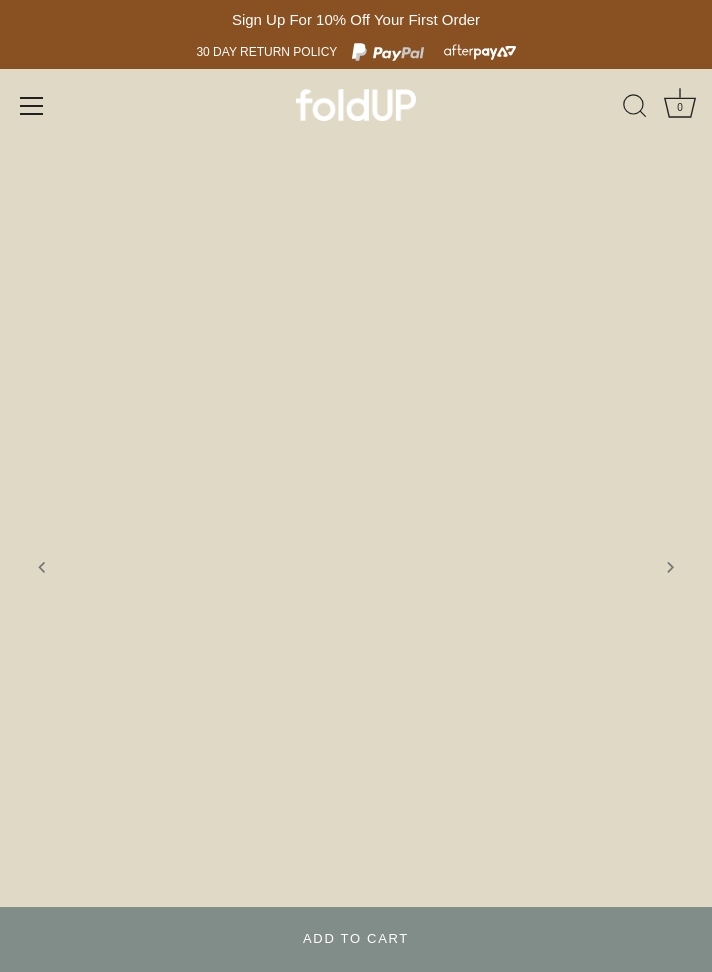 scroll, scrollTop: 0, scrollLeft: 0, axis: both 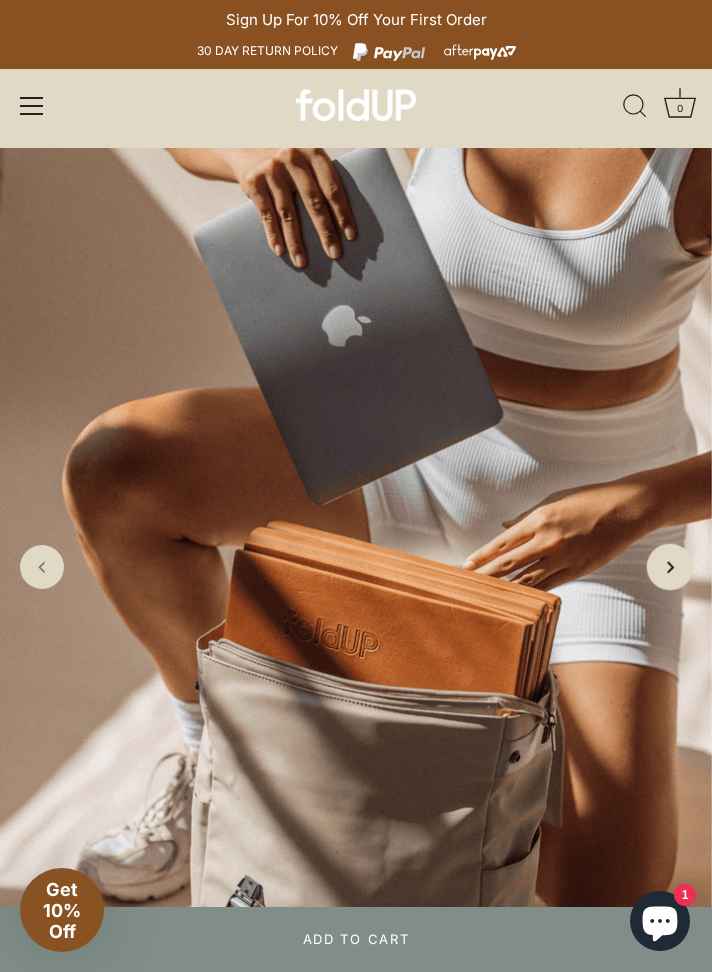 click 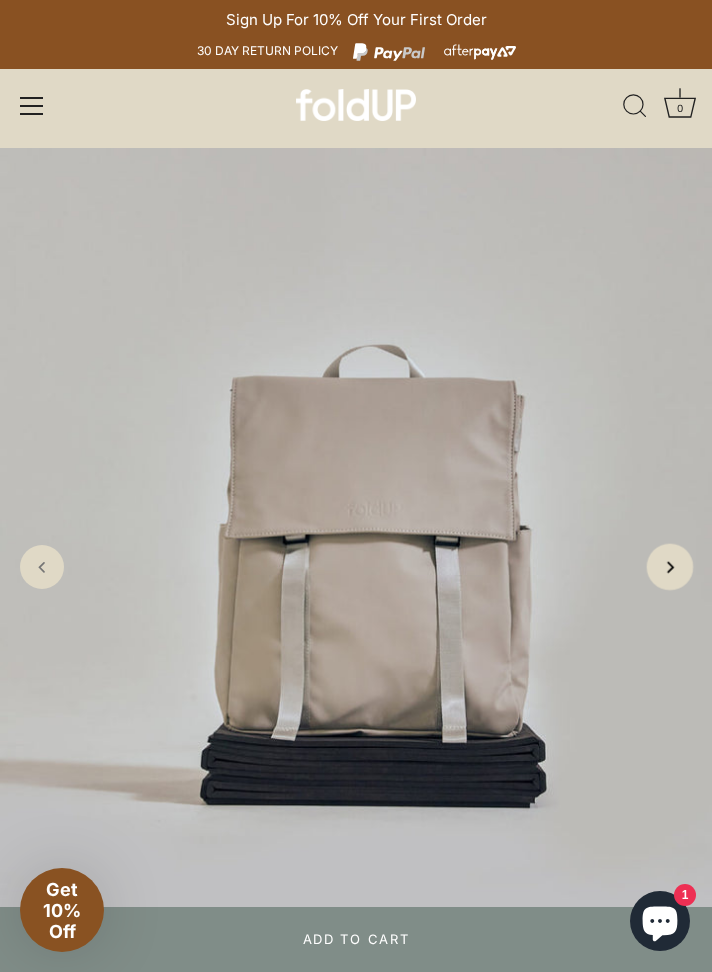 click 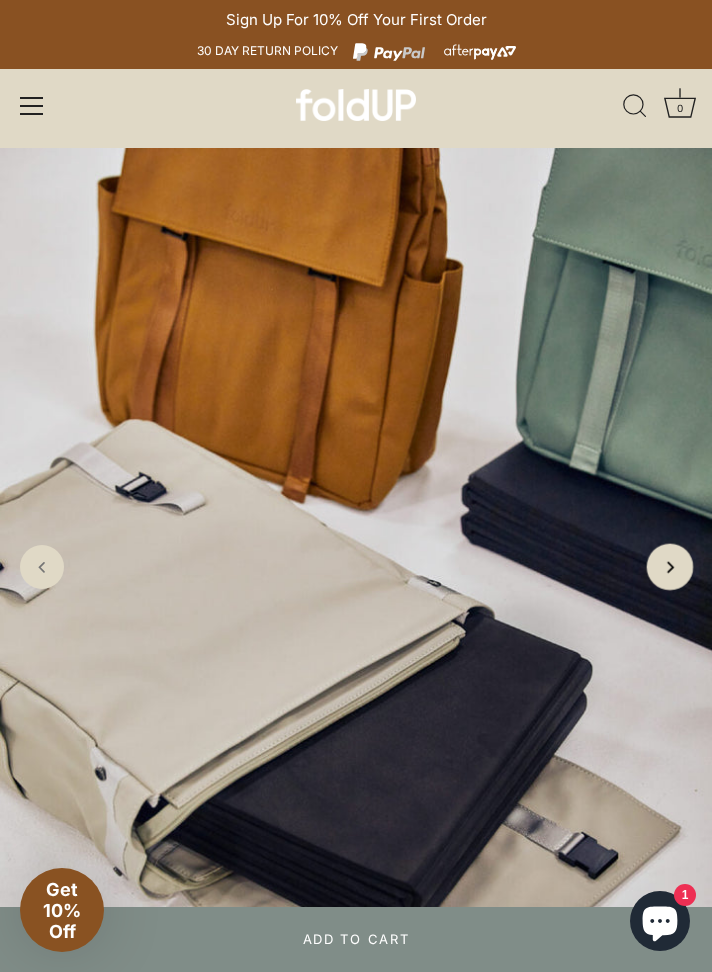 click 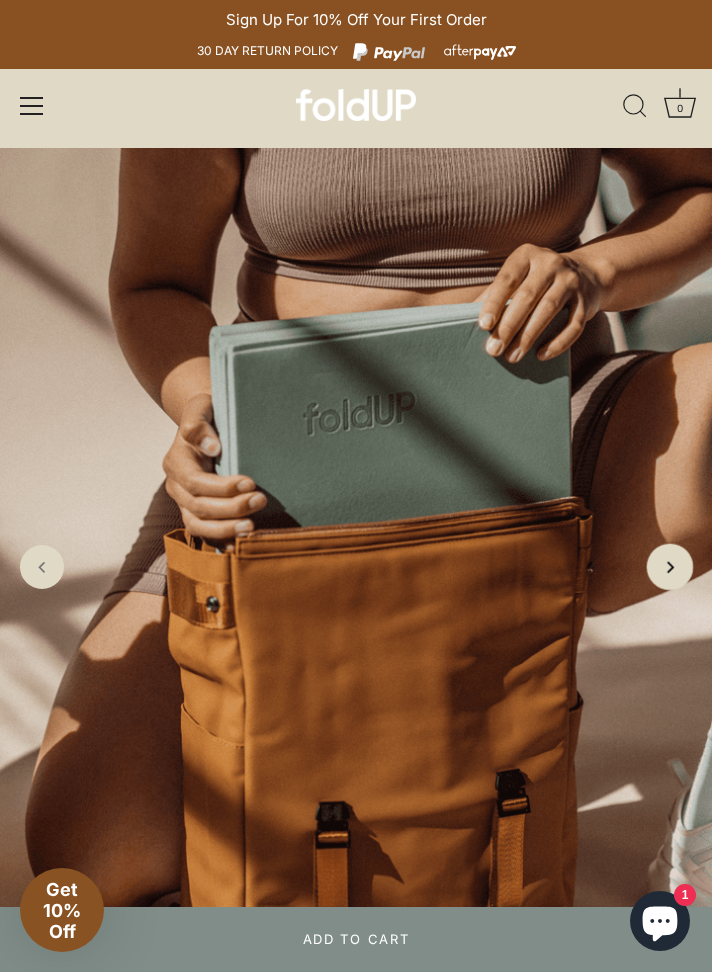click at bounding box center [670, 567] 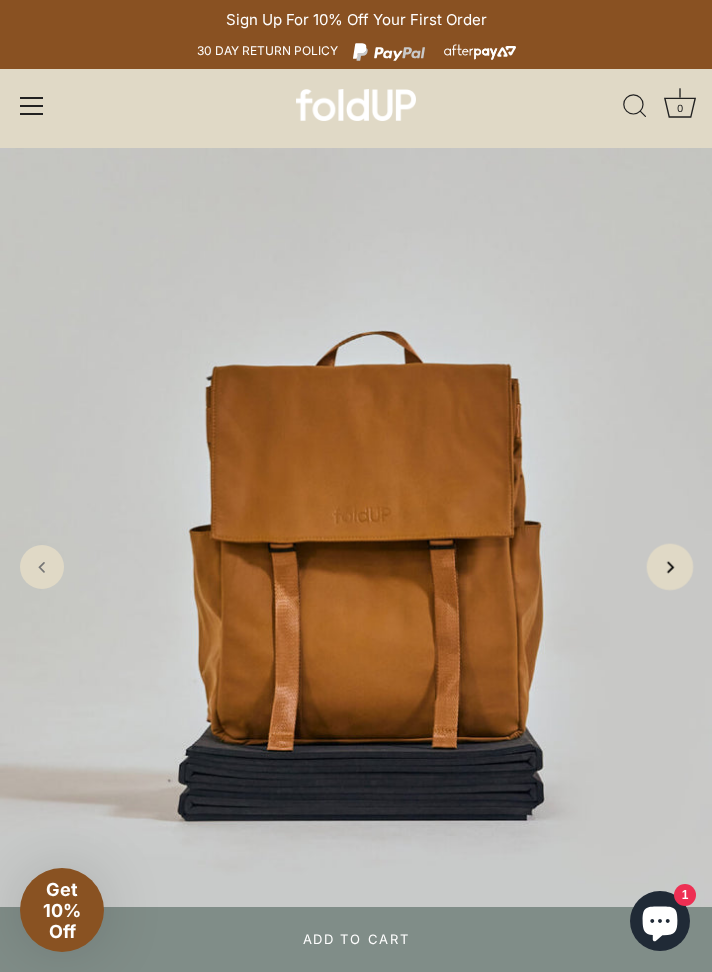 click at bounding box center [670, 567] 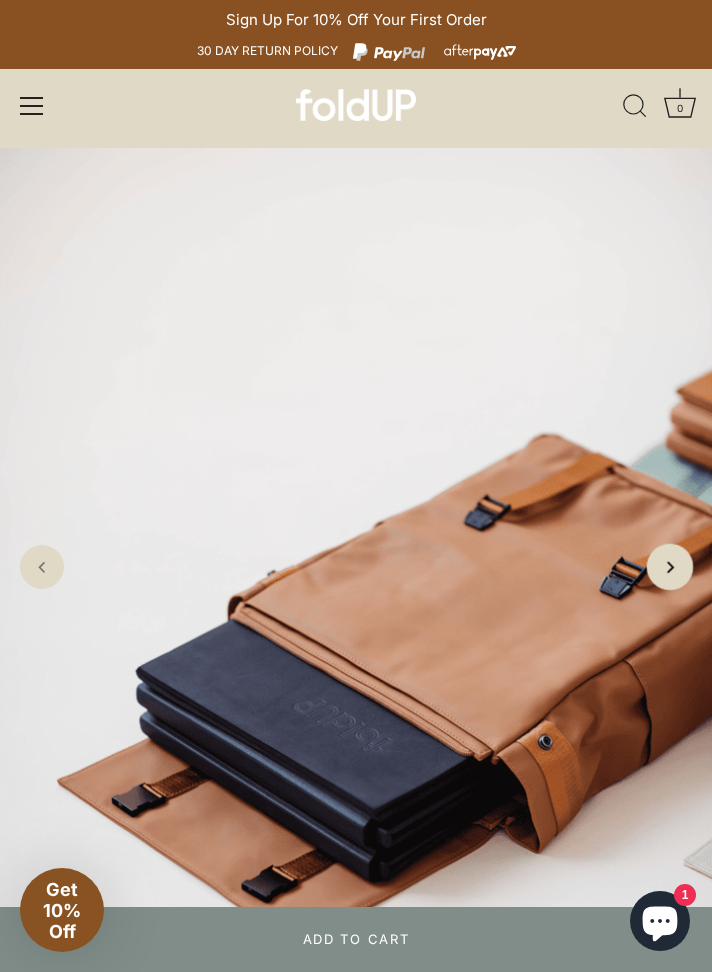 click at bounding box center [670, 567] 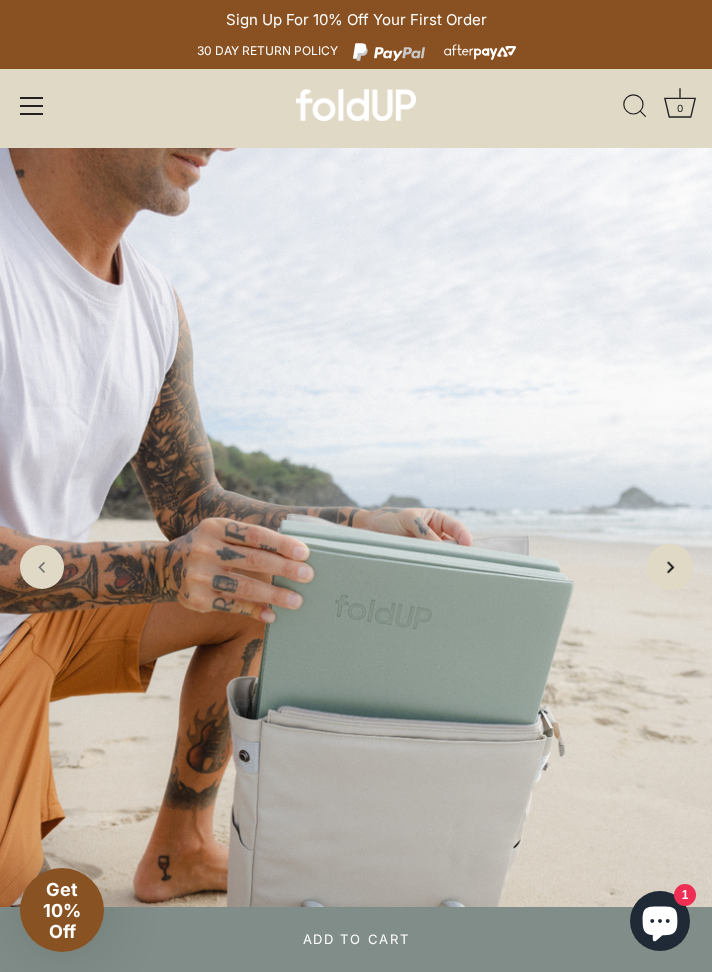 click 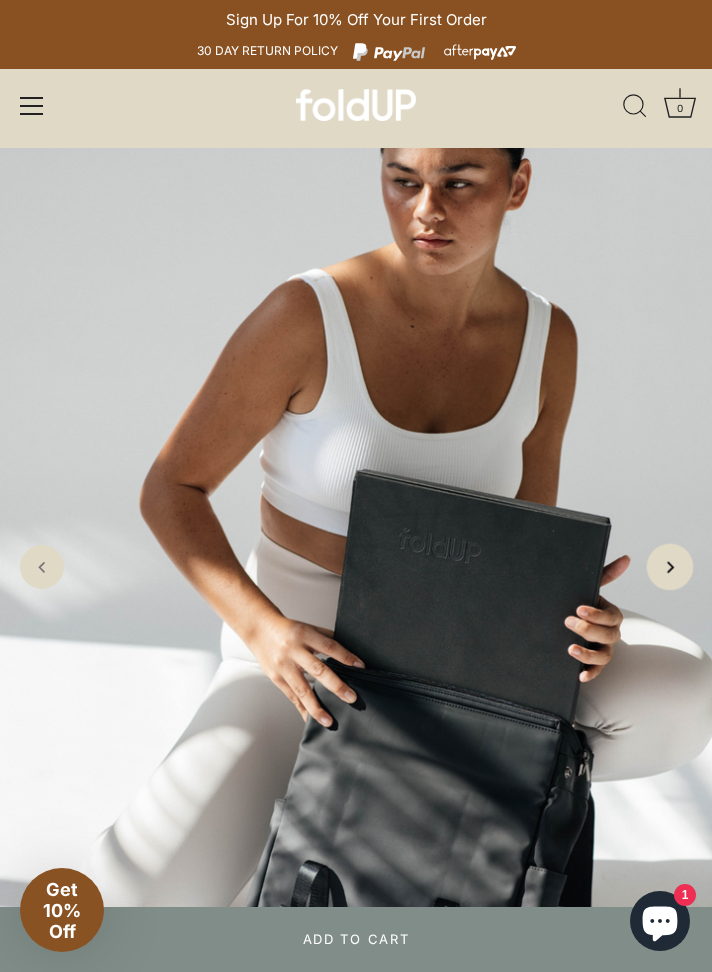 click at bounding box center [670, 567] 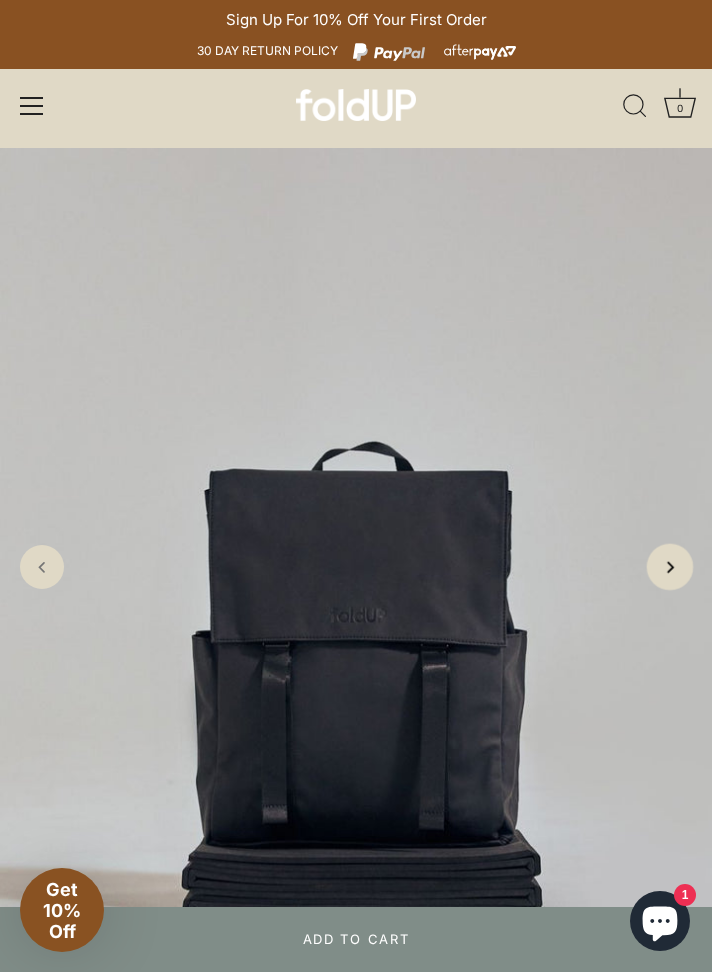 click at bounding box center [670, 567] 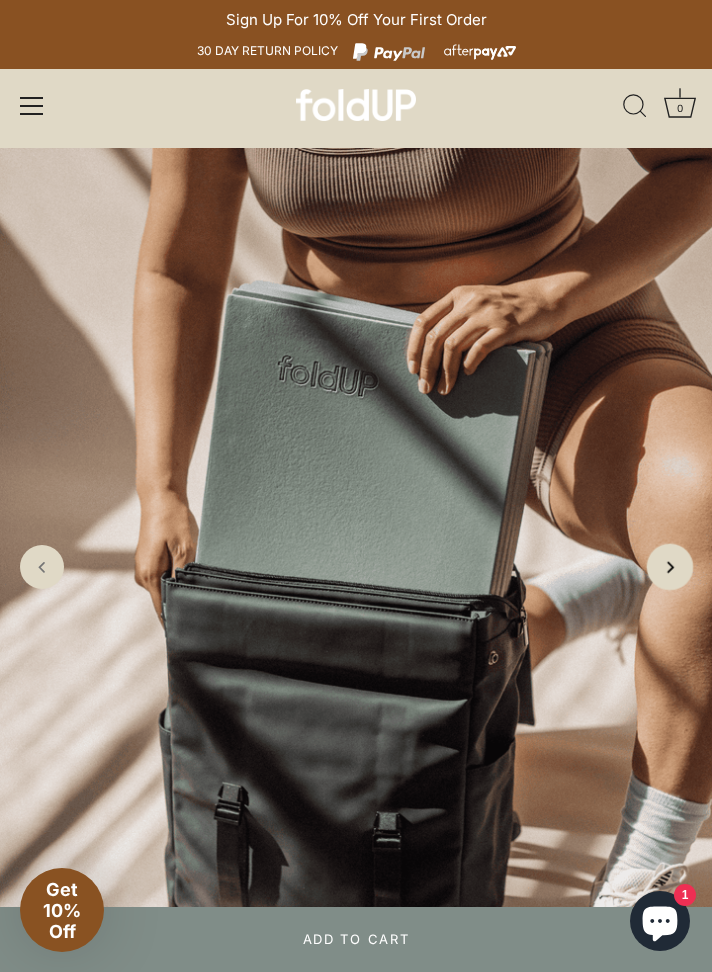 click 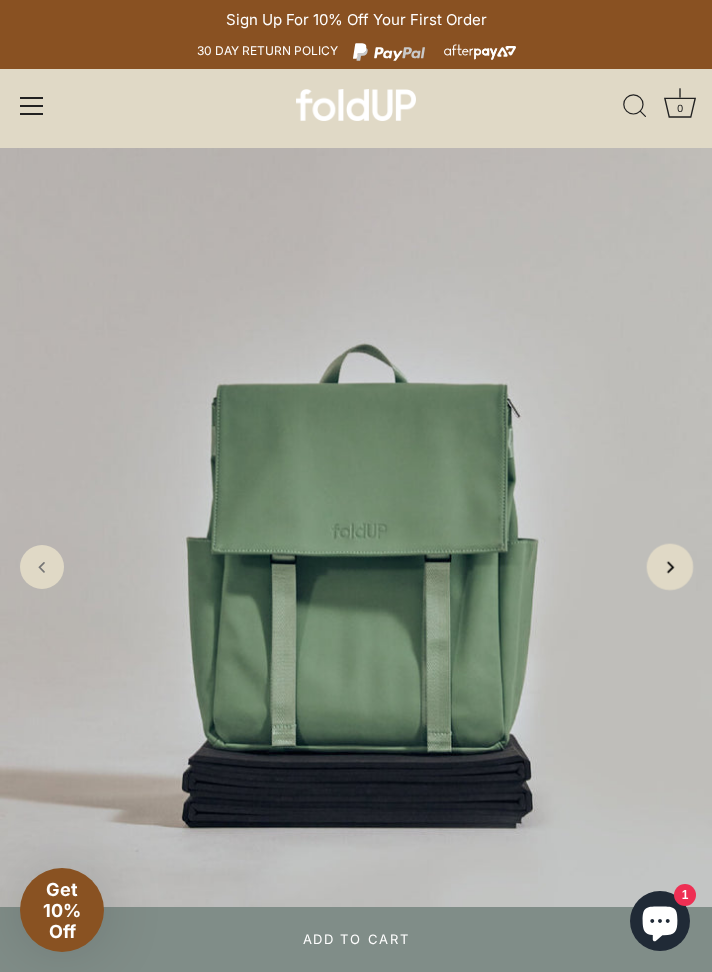 click at bounding box center [670, 567] 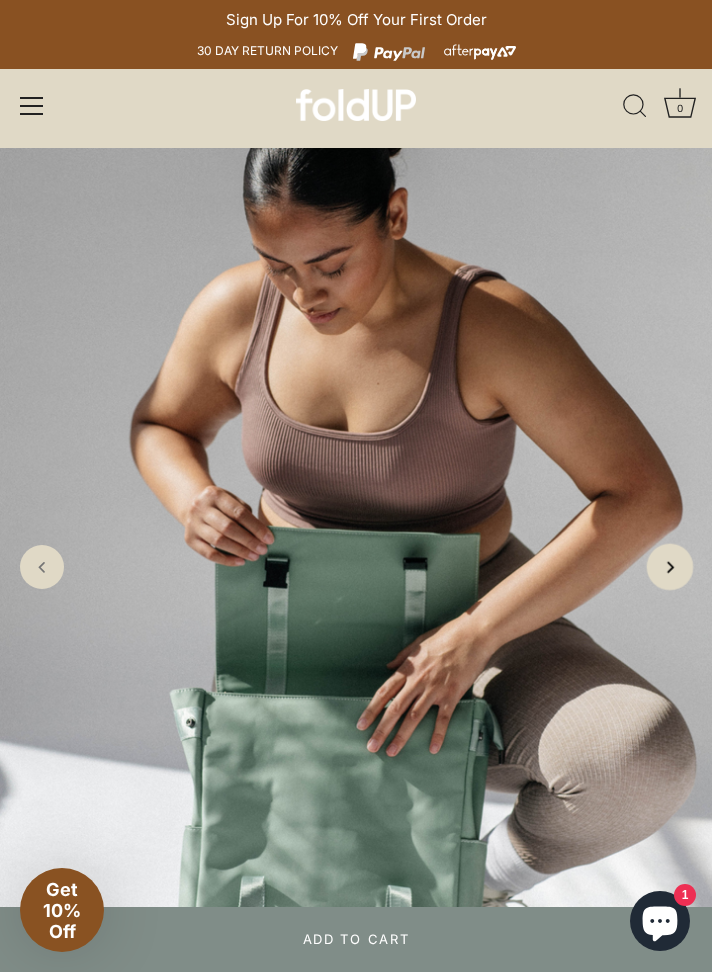 click at bounding box center [670, 567] 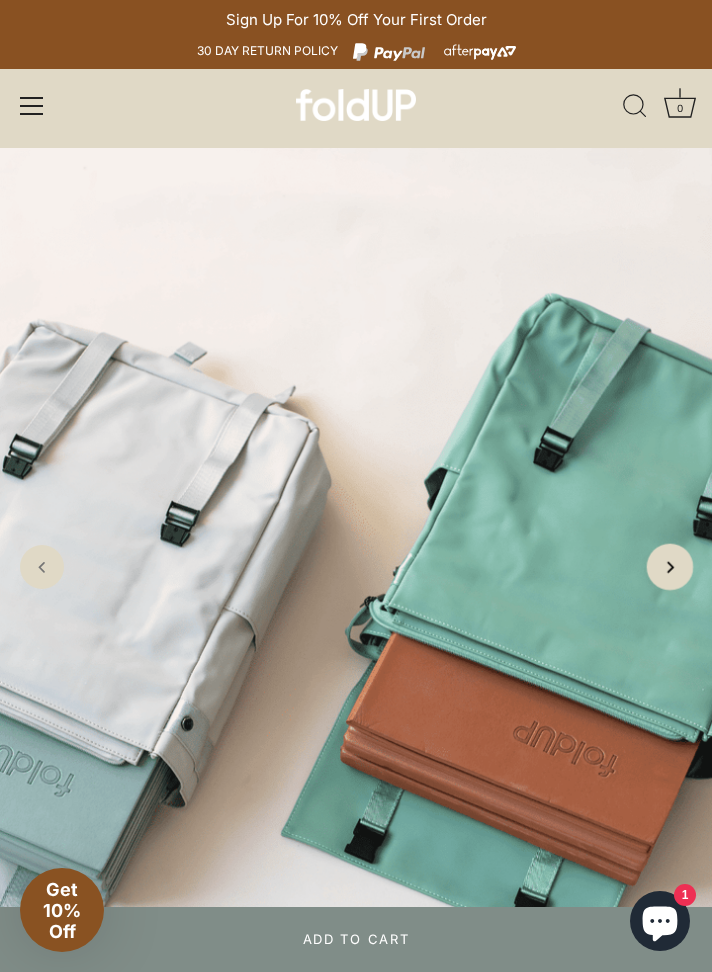 click 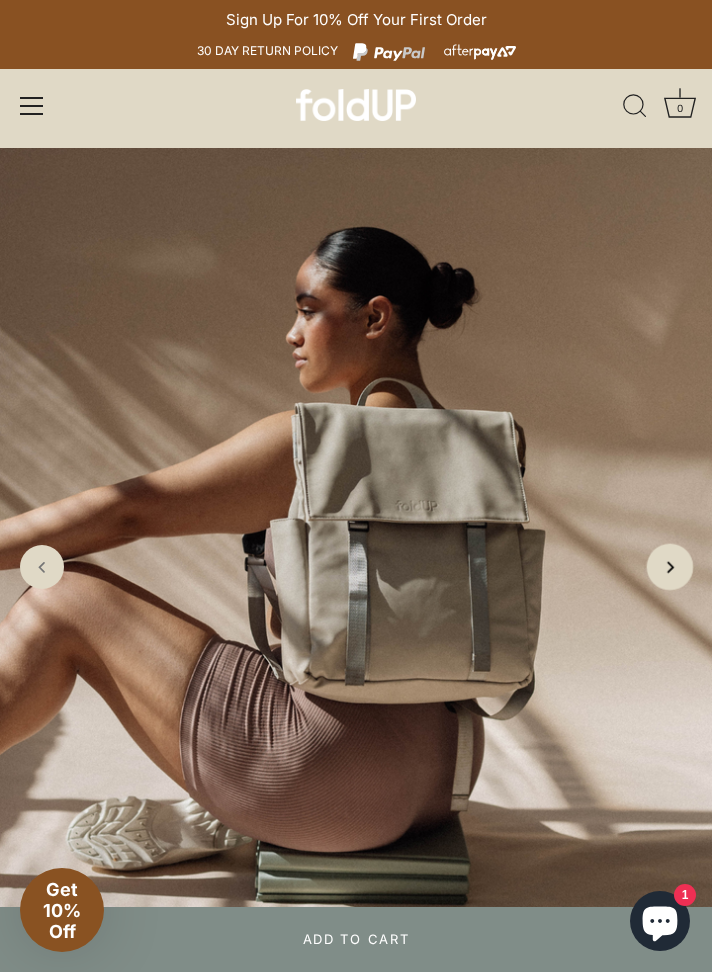 click 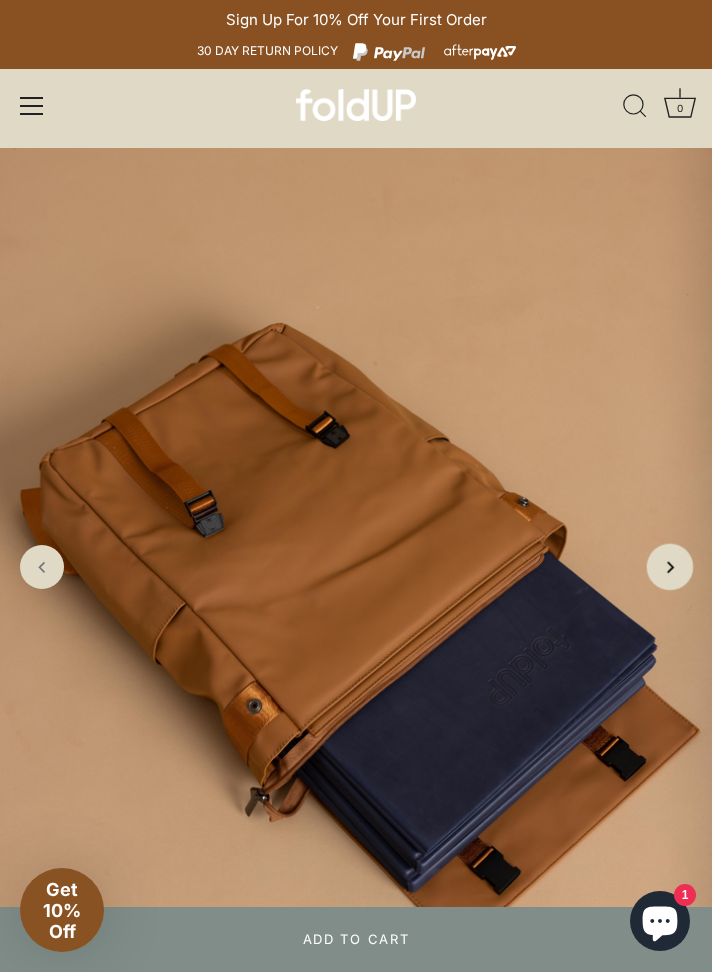 click 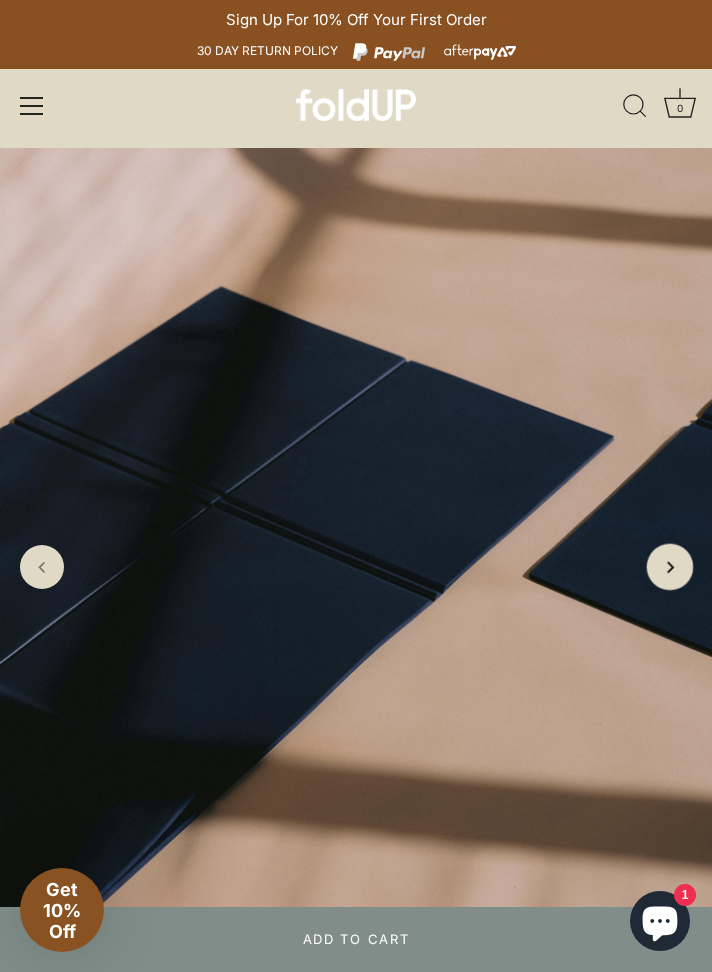 click at bounding box center (670, 567) 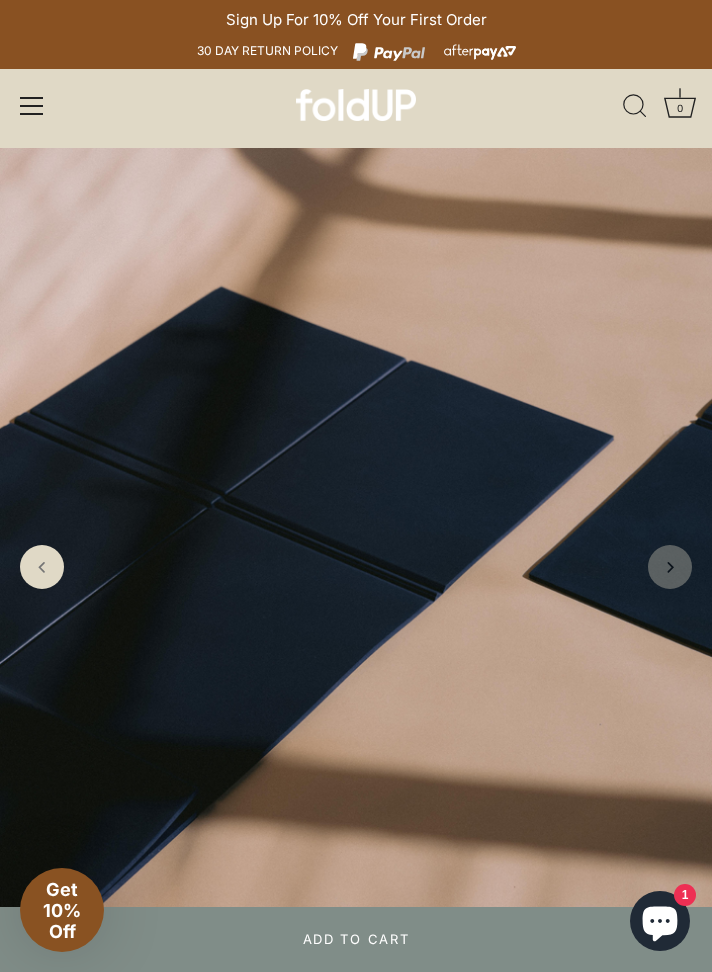 click at bounding box center (670, 567) 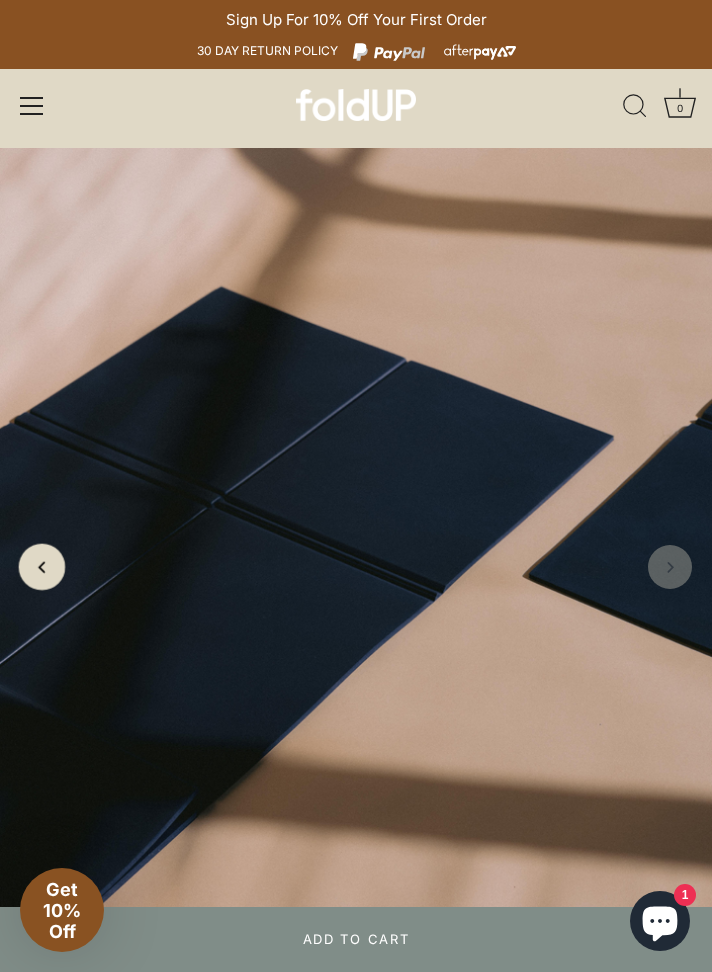 click 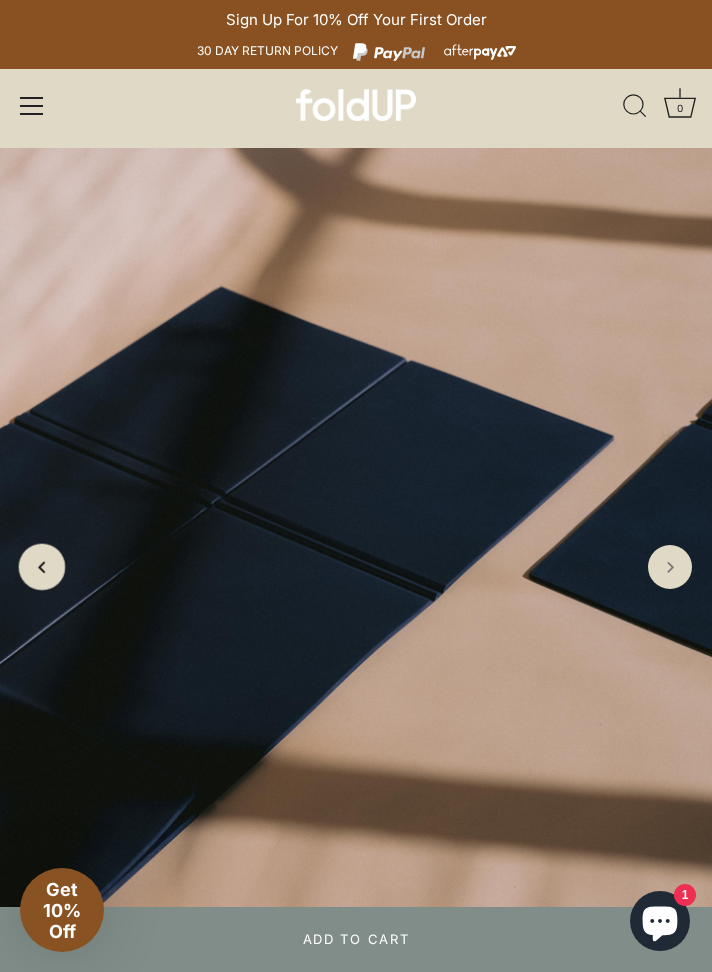 click 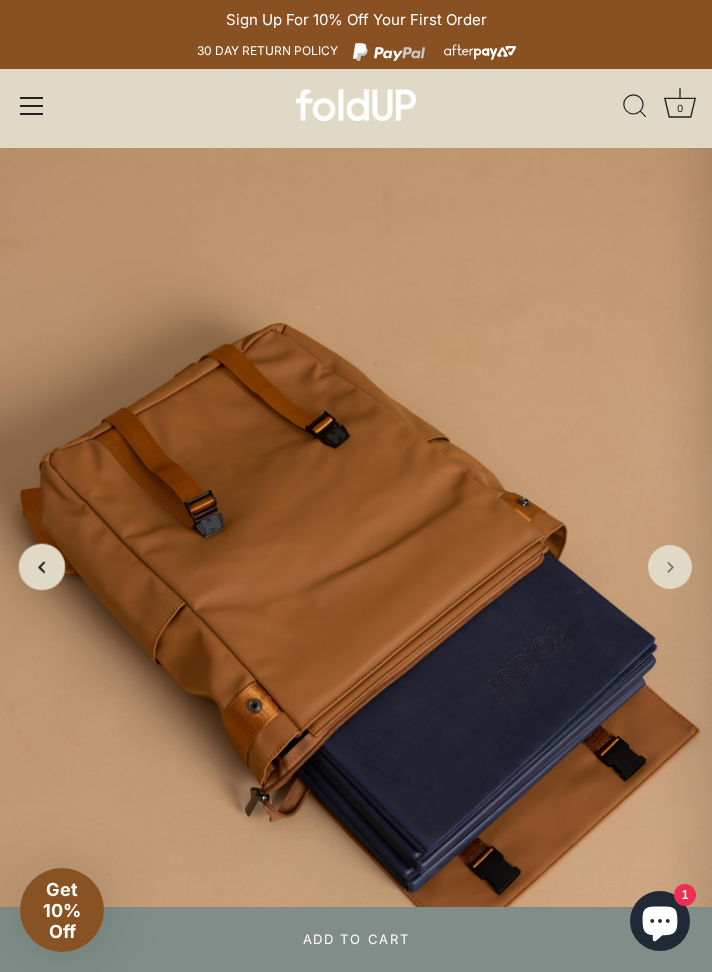 click 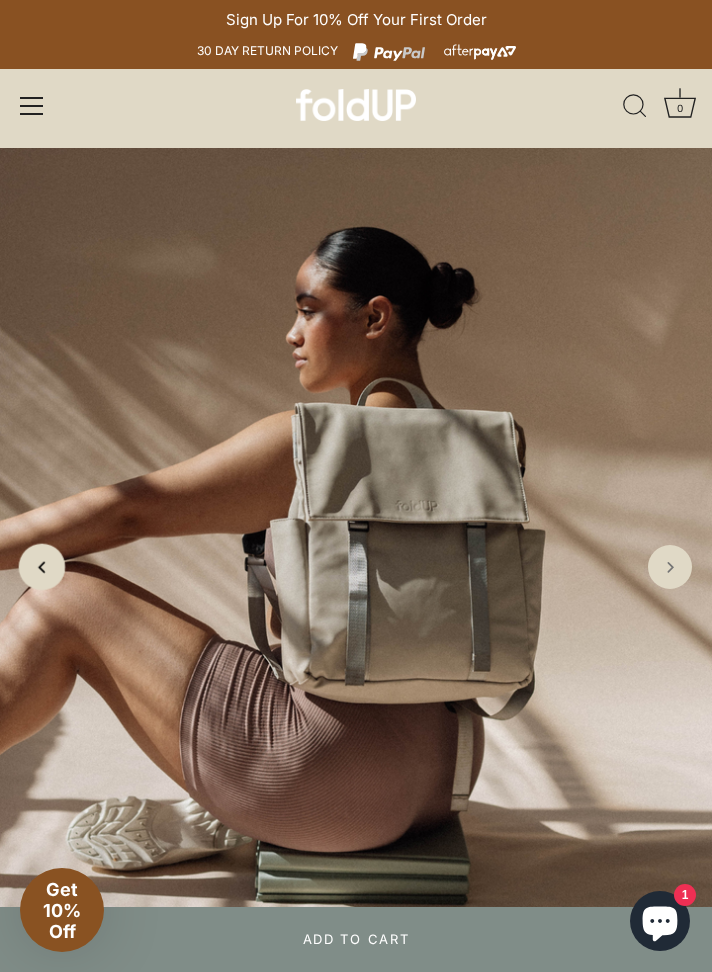 click at bounding box center [42, 567] 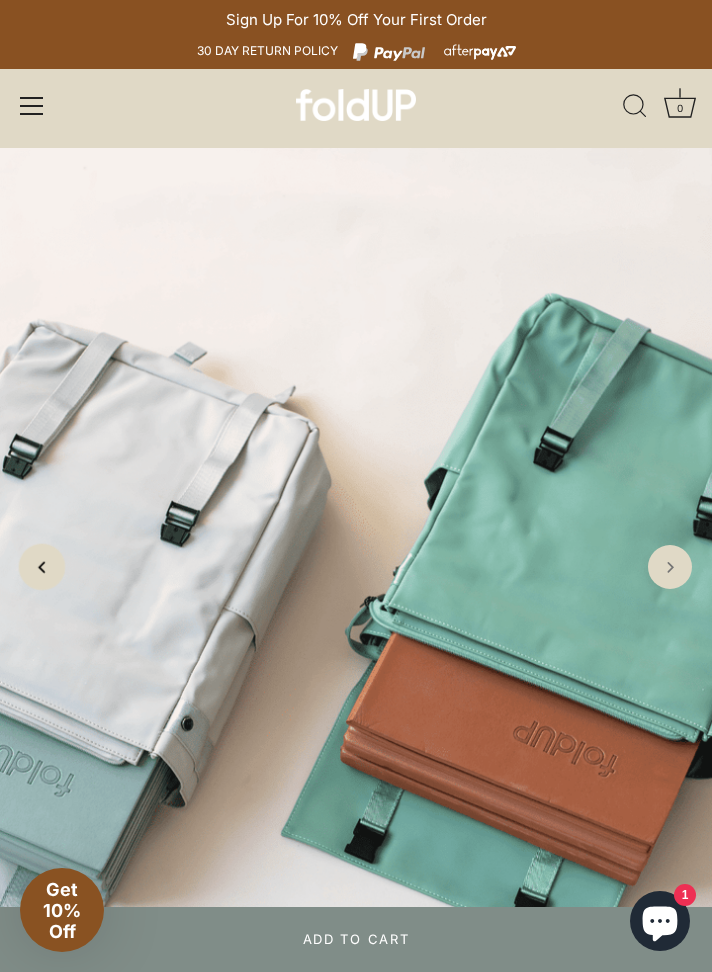 click 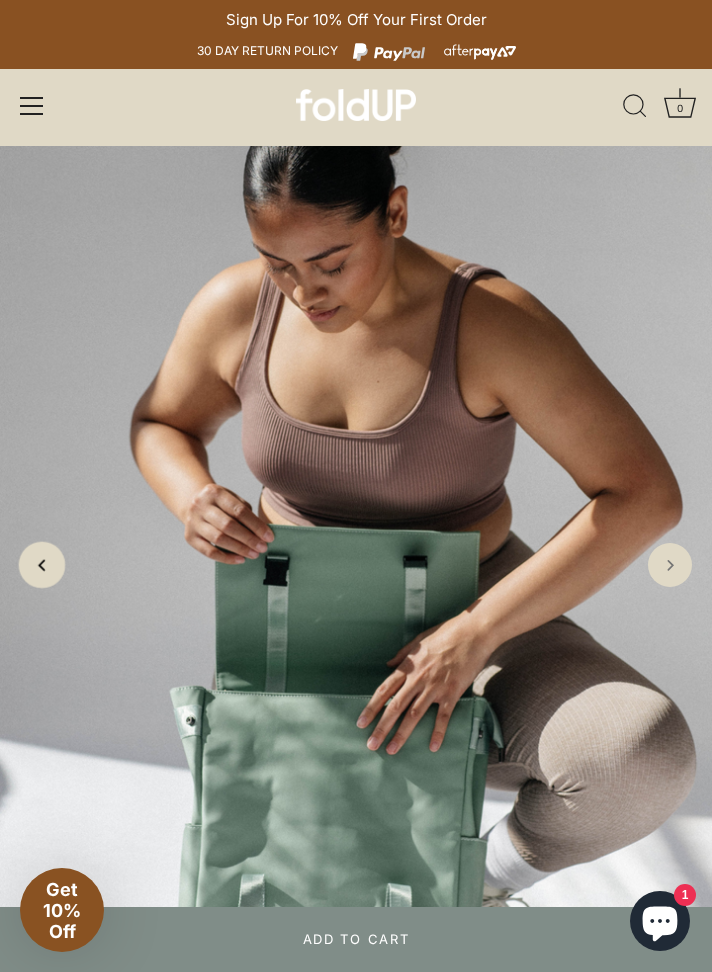 scroll, scrollTop: 0, scrollLeft: 0, axis: both 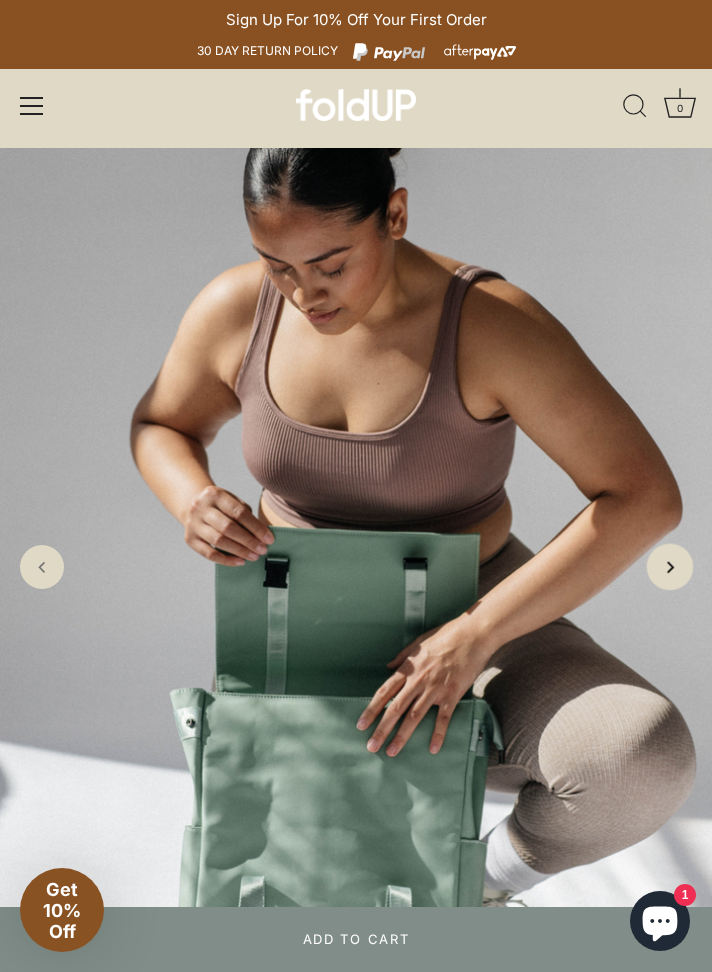 click 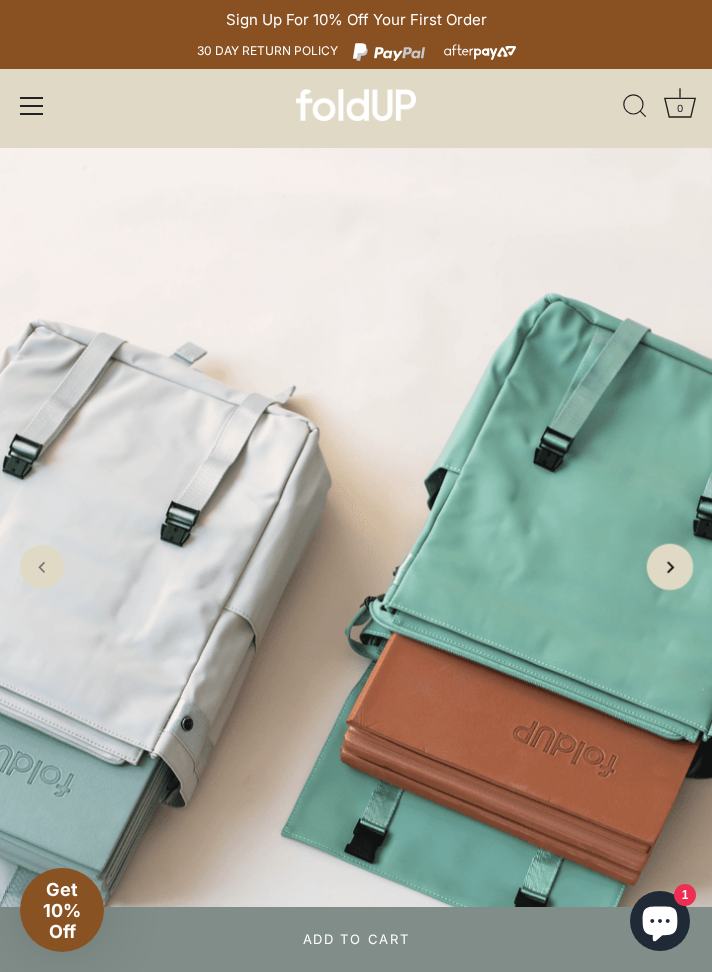 click 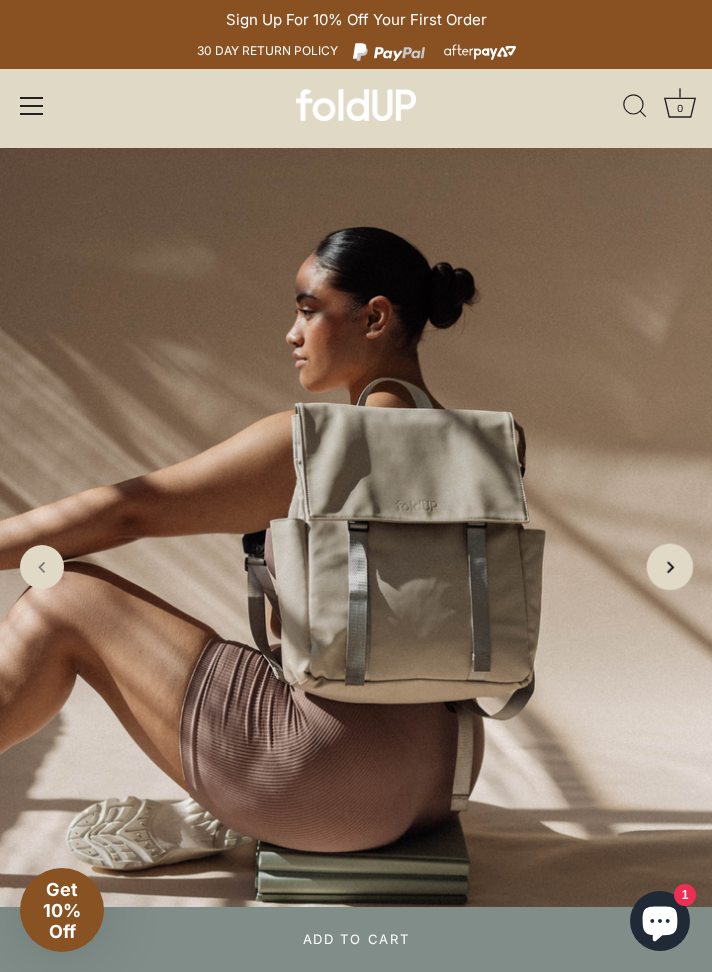click 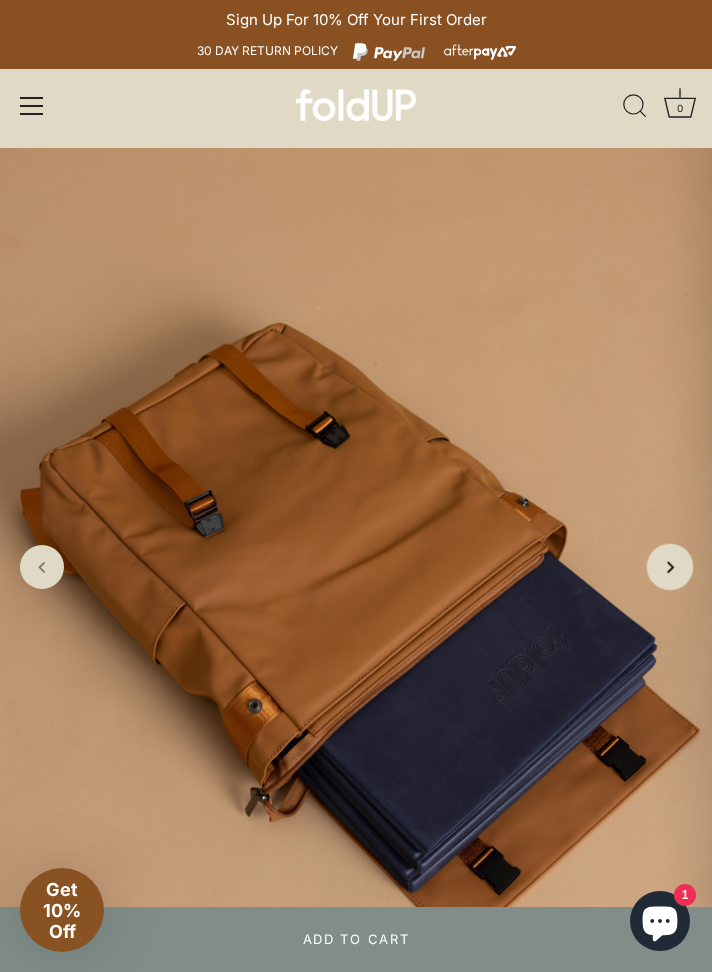 click 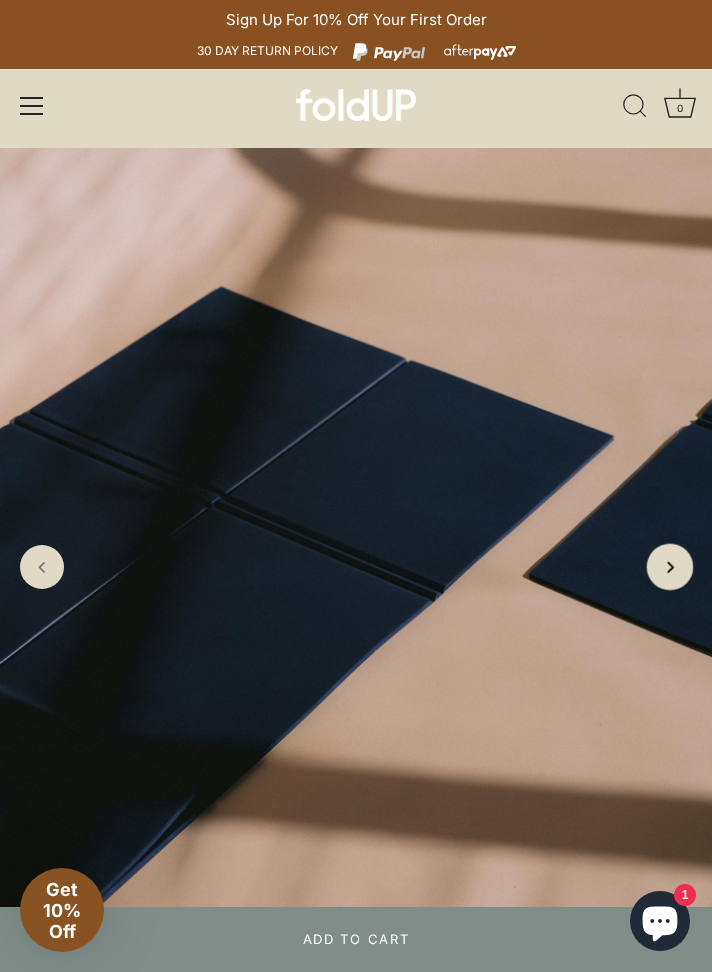 click 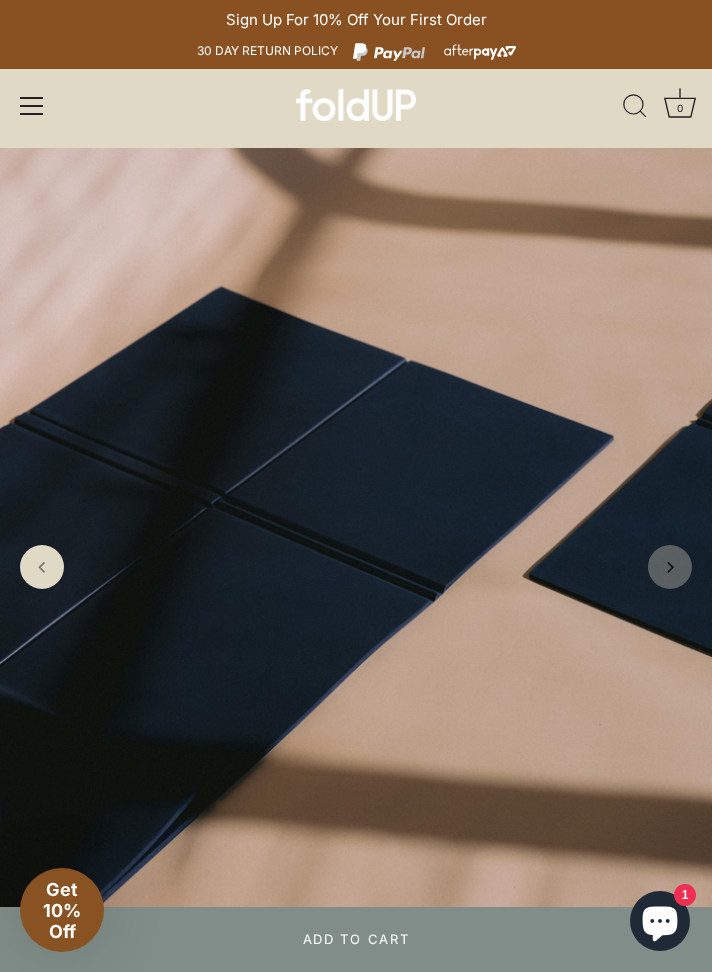 click 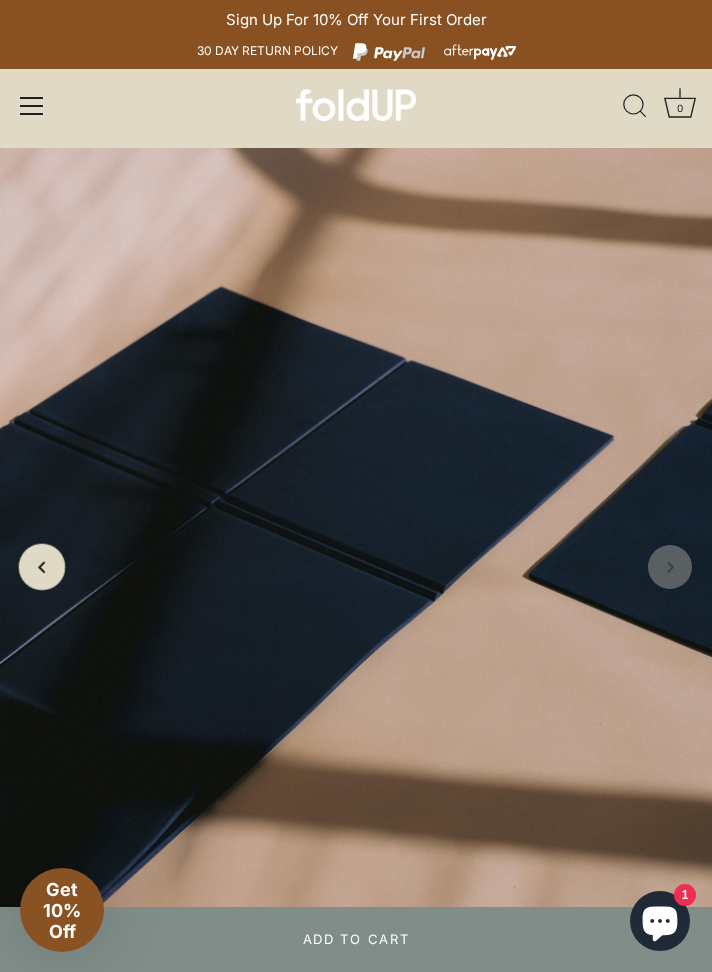 click at bounding box center [42, 567] 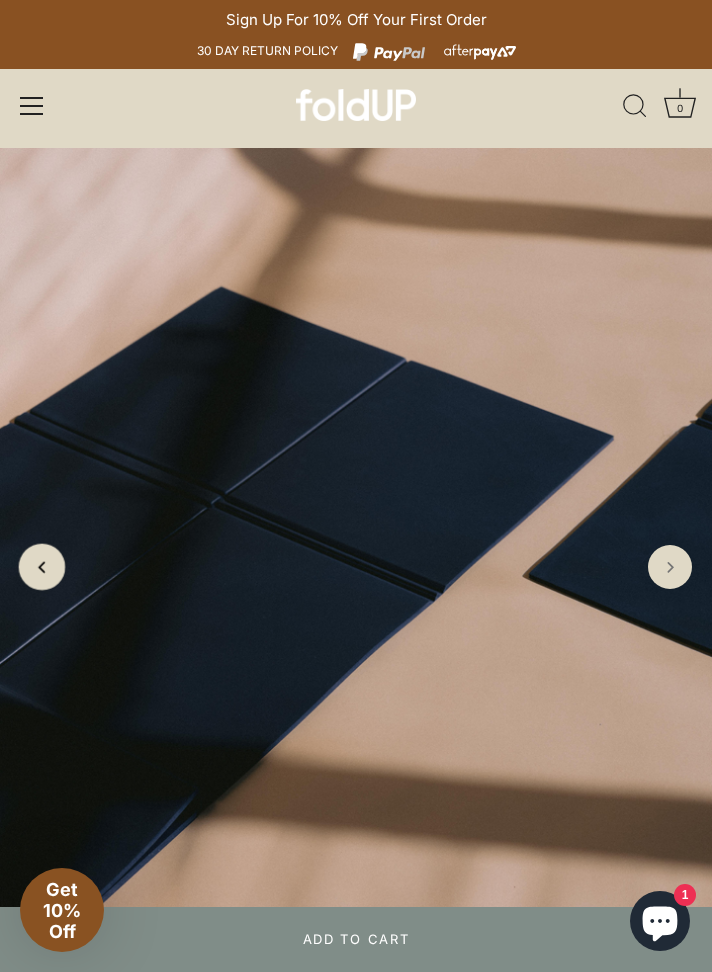 click 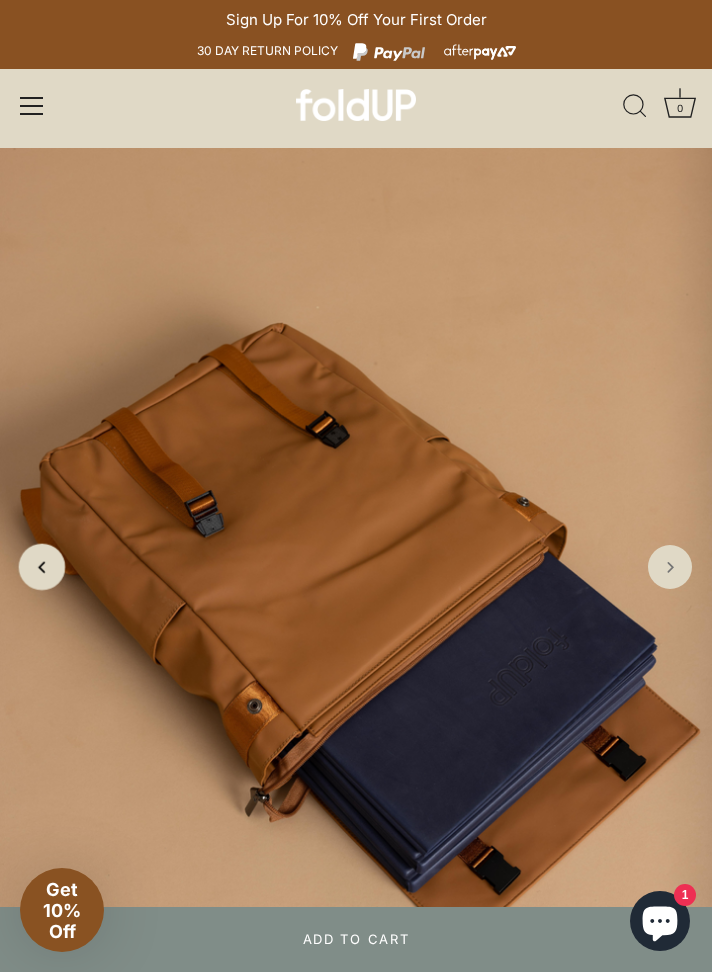 click 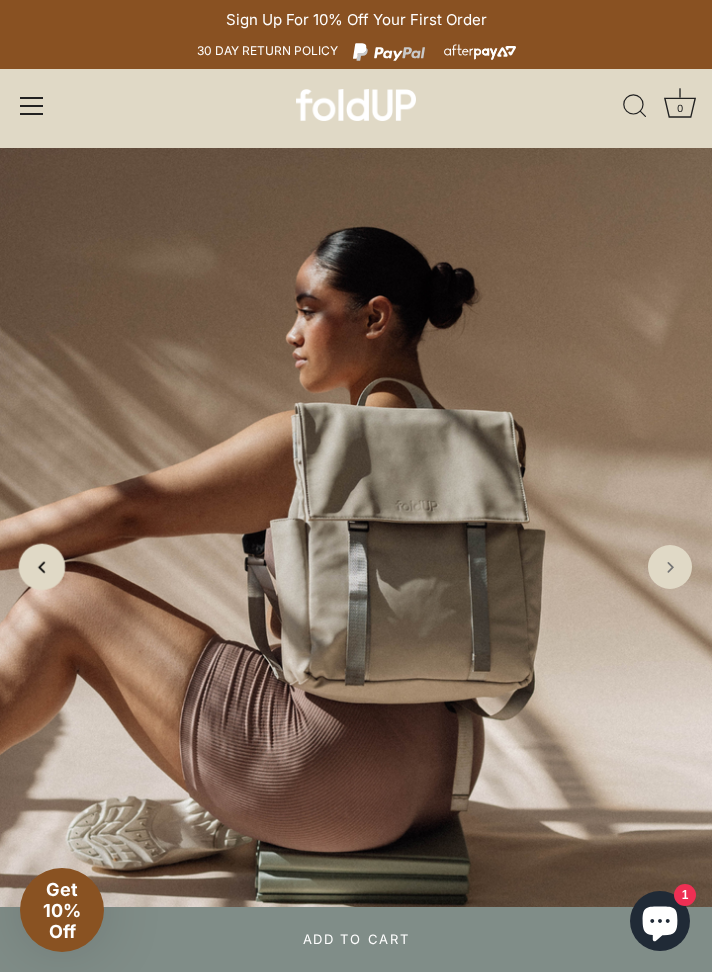 click 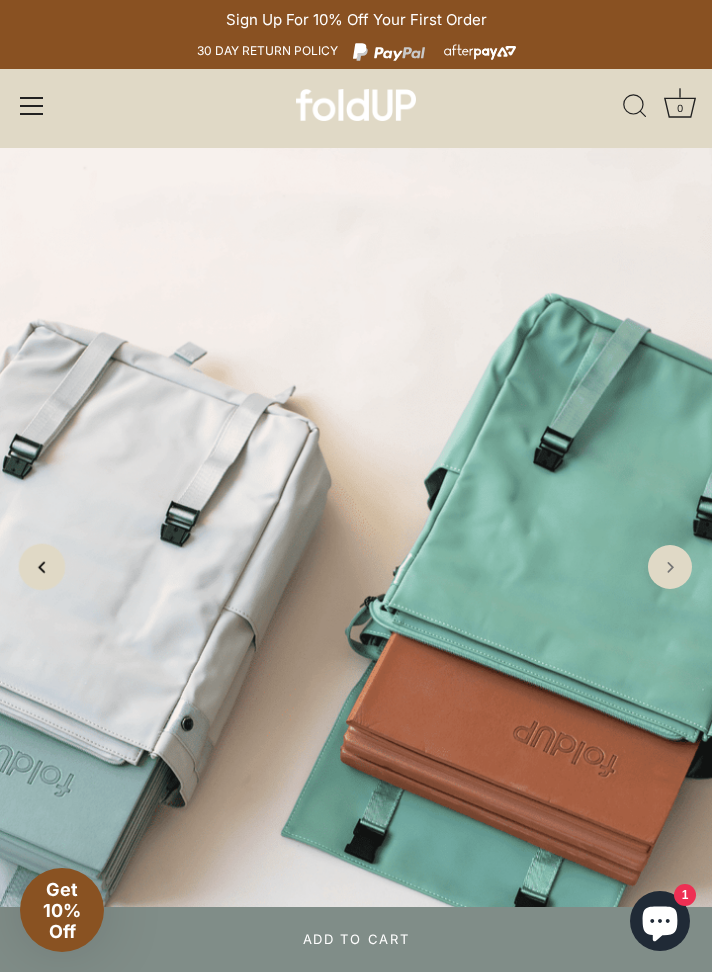 click at bounding box center (42, 567) 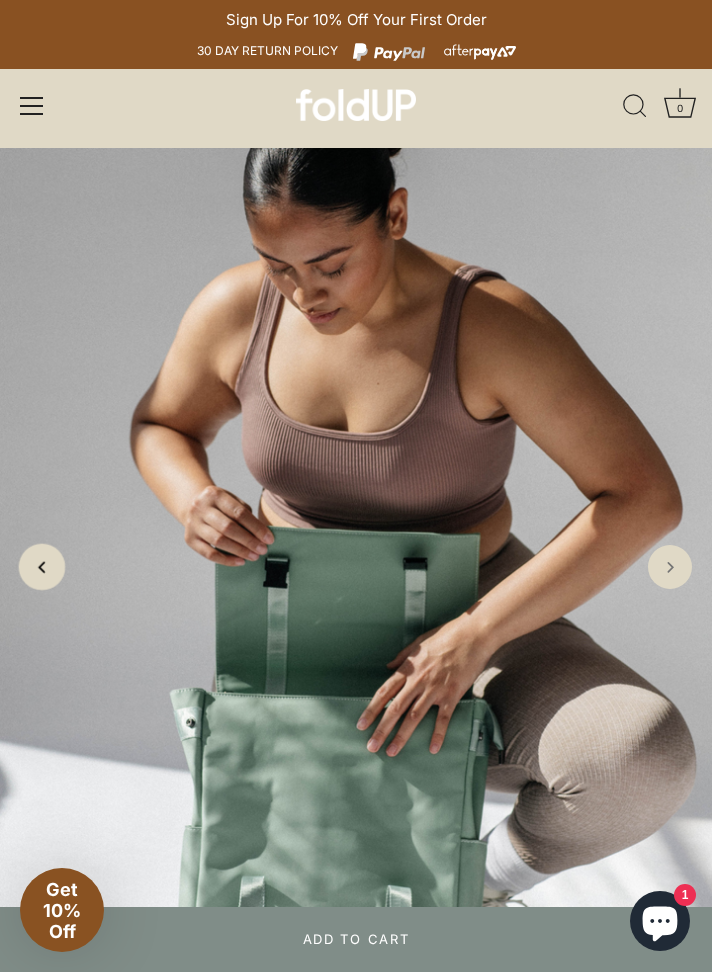 click 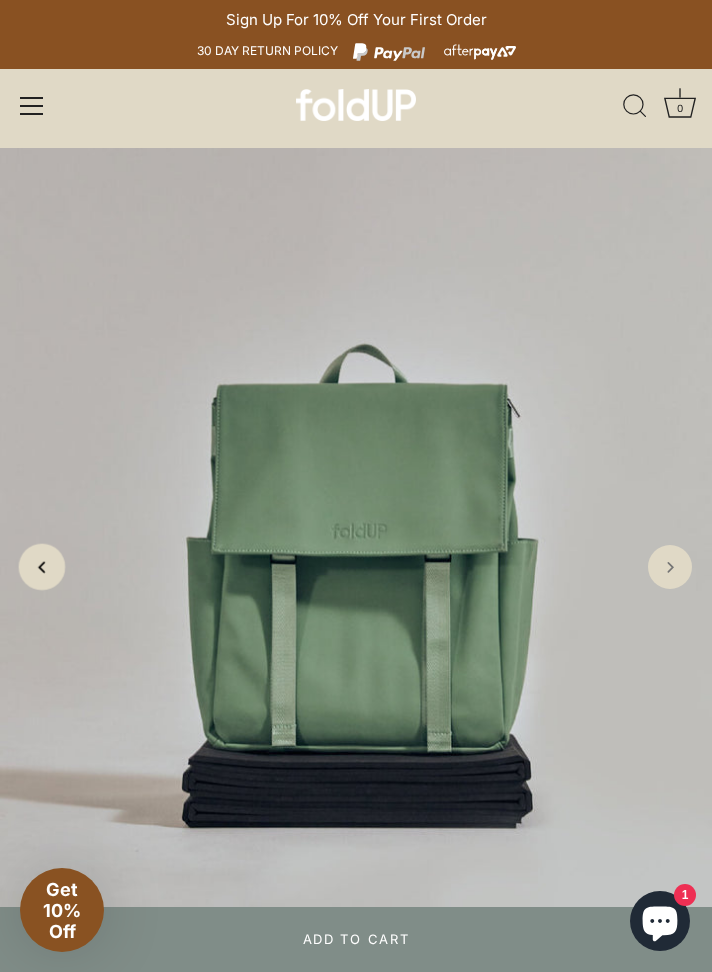 click 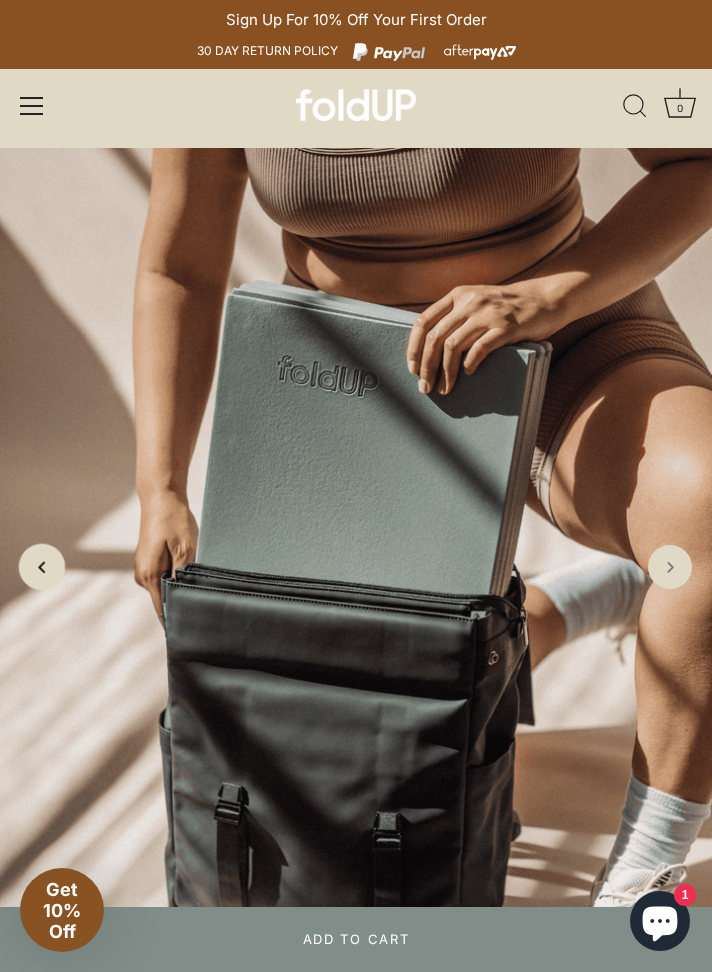 click 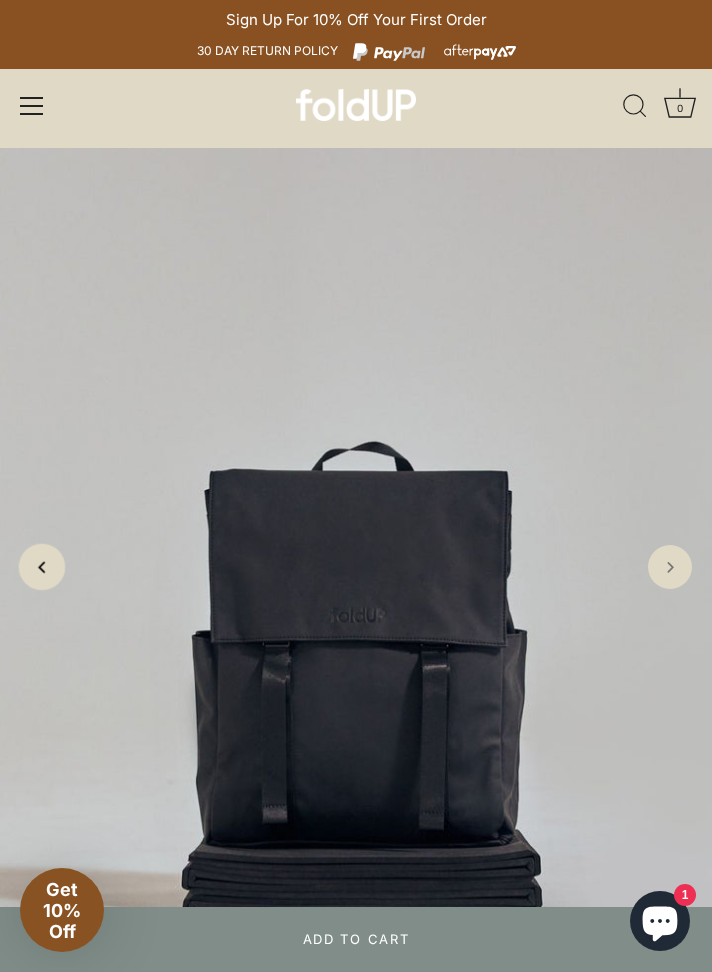 click 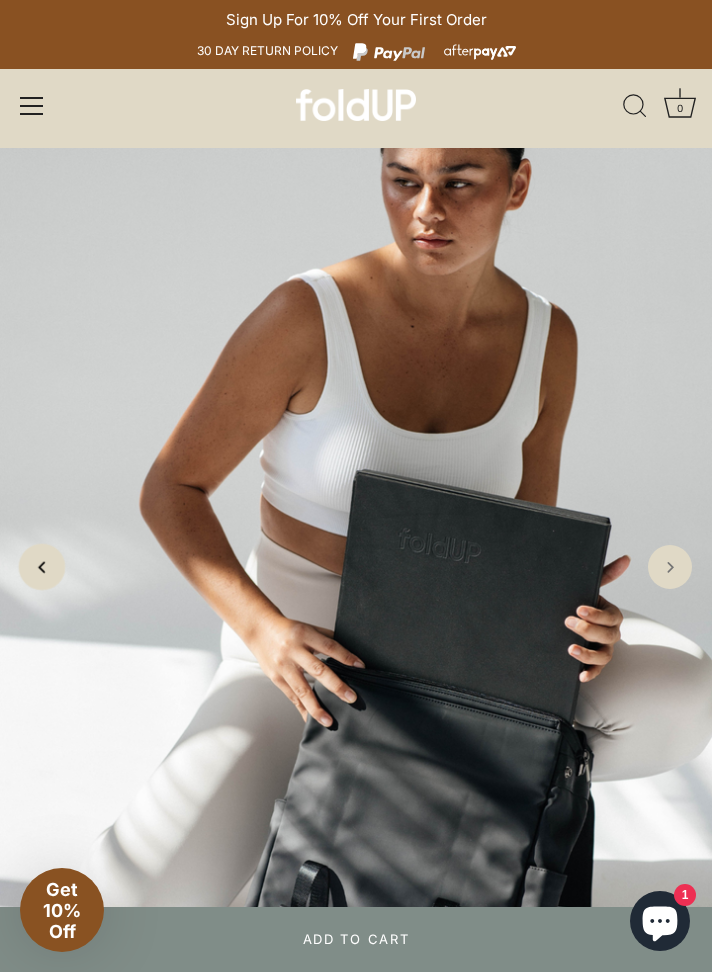 click 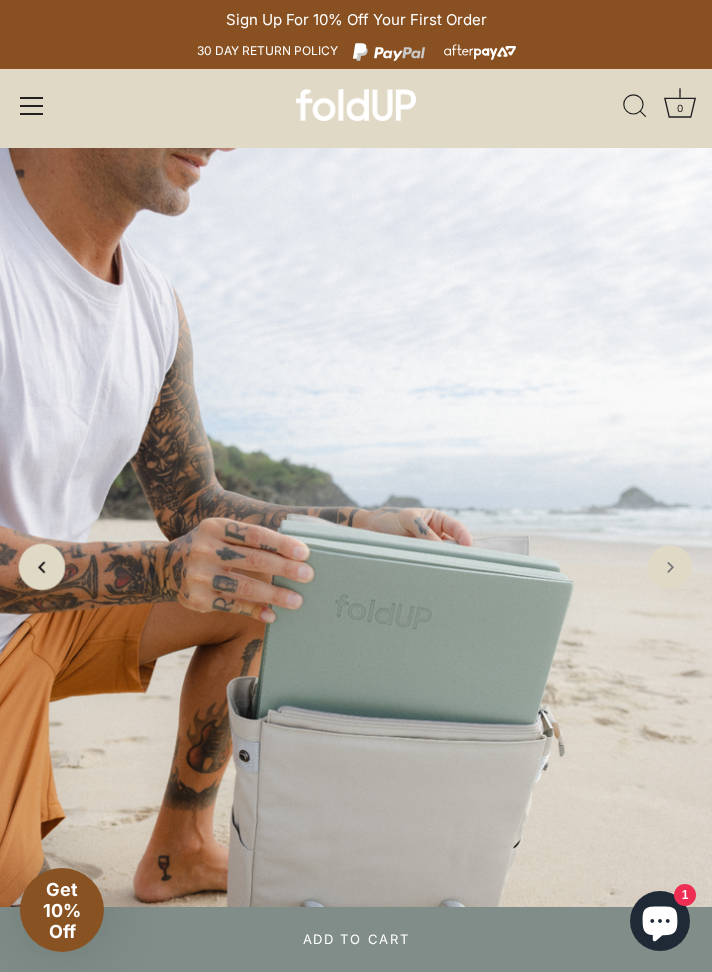 click 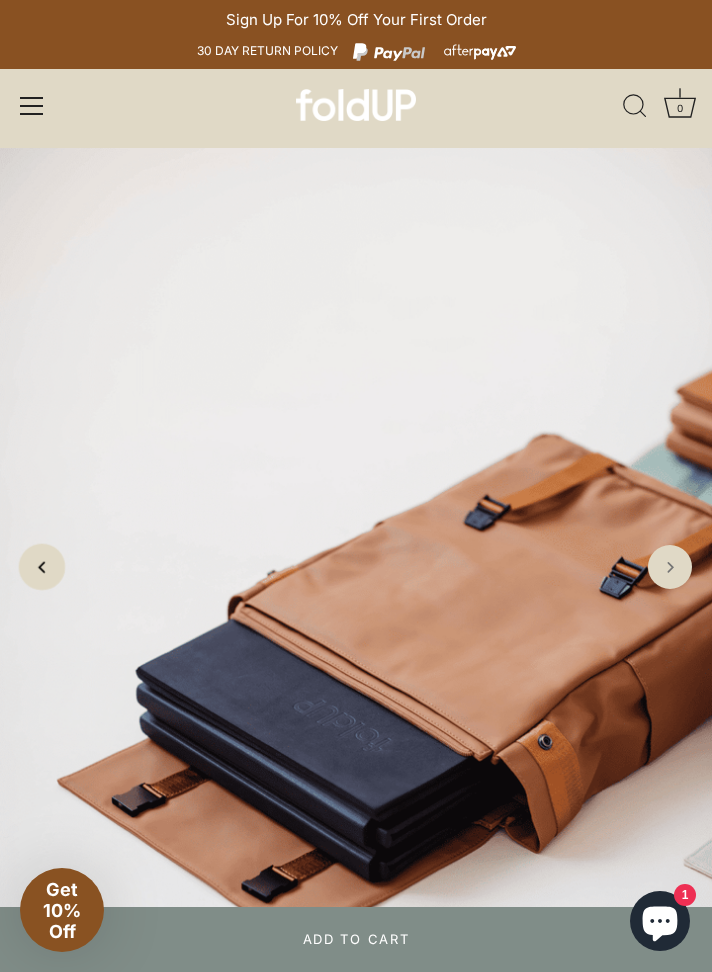click at bounding box center (42, 567) 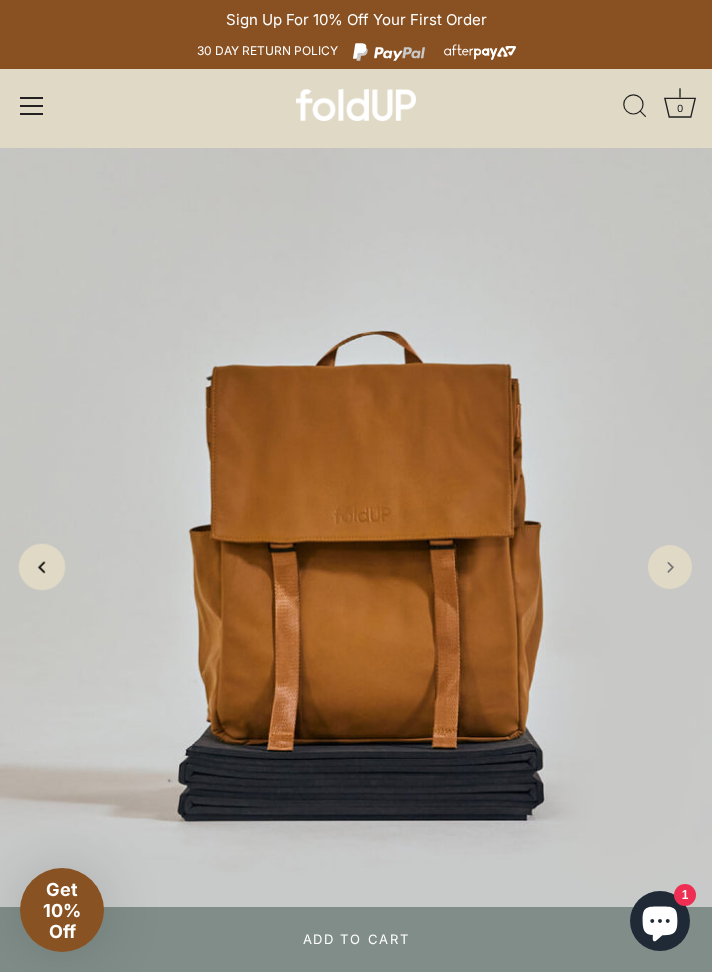 click at bounding box center [42, 567] 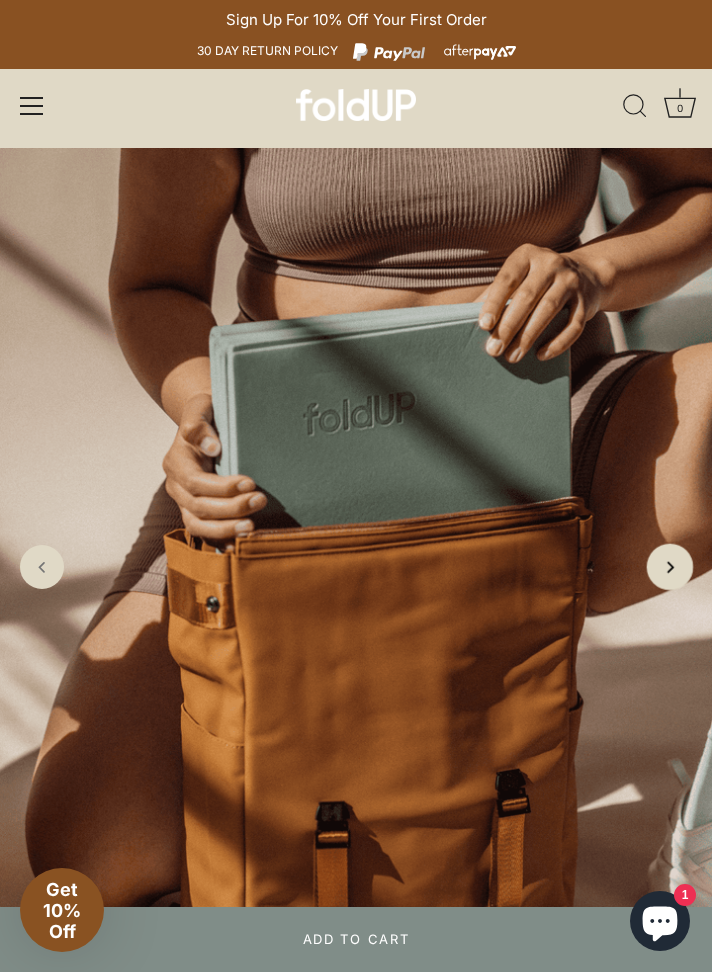 click 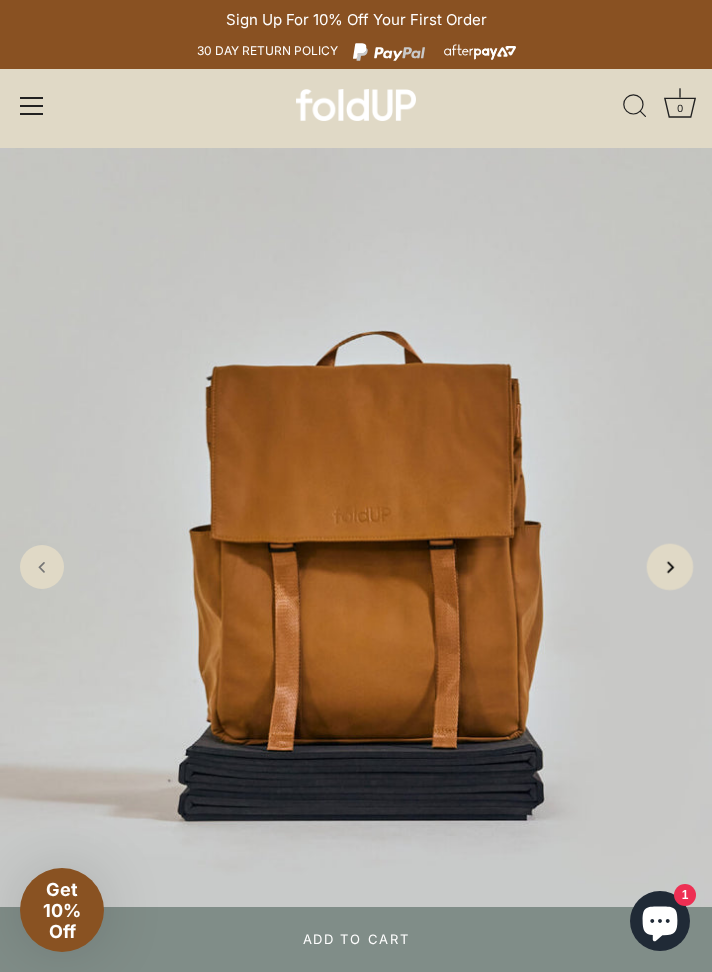click 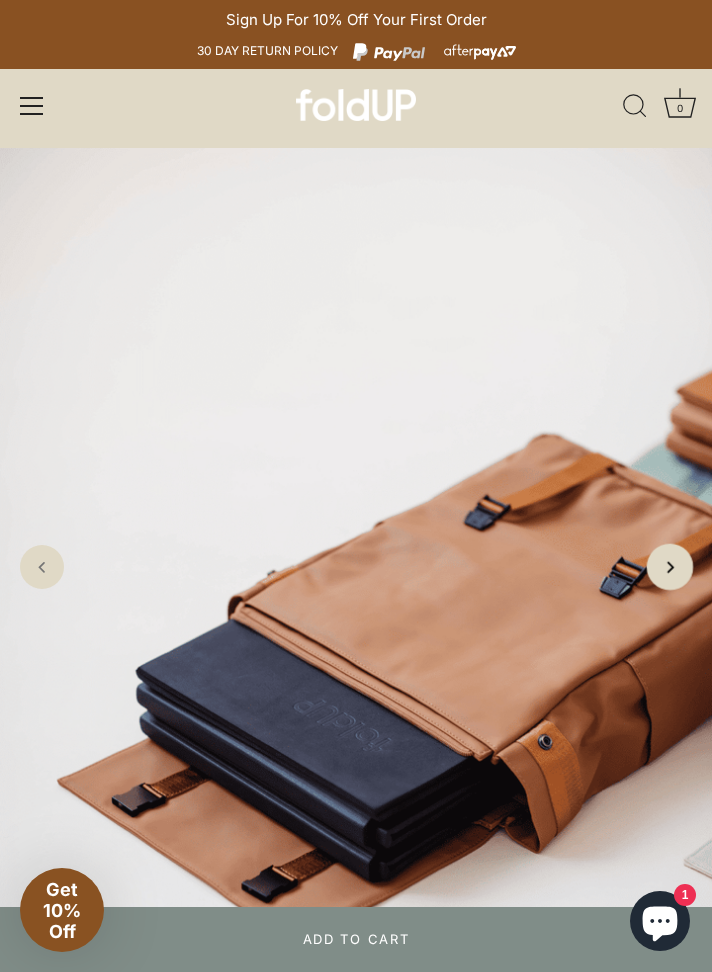 click 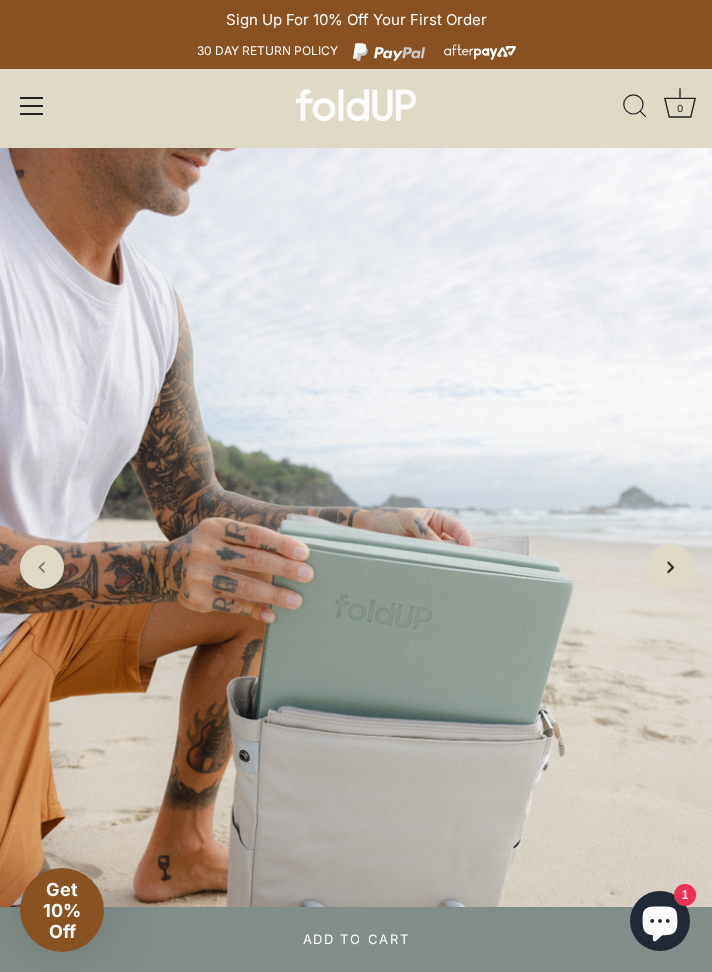 click 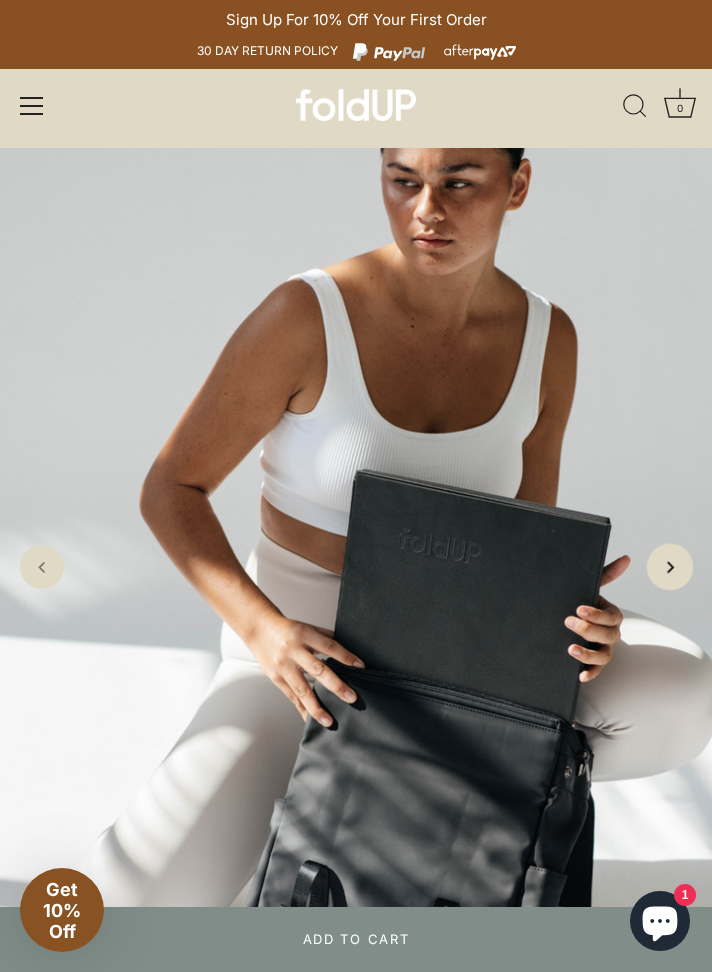 click 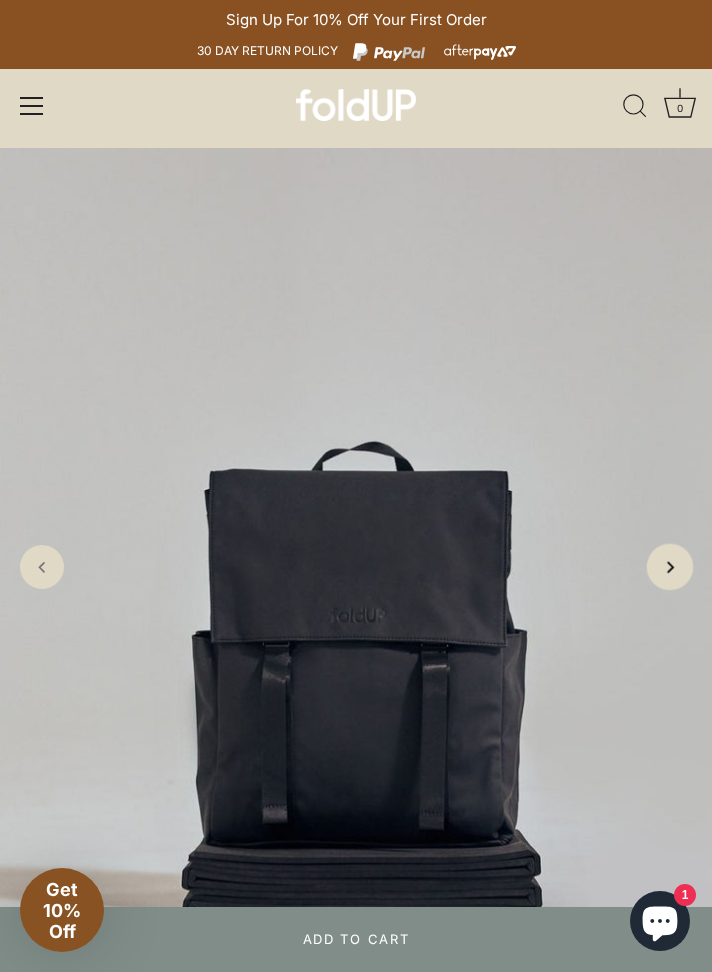 click 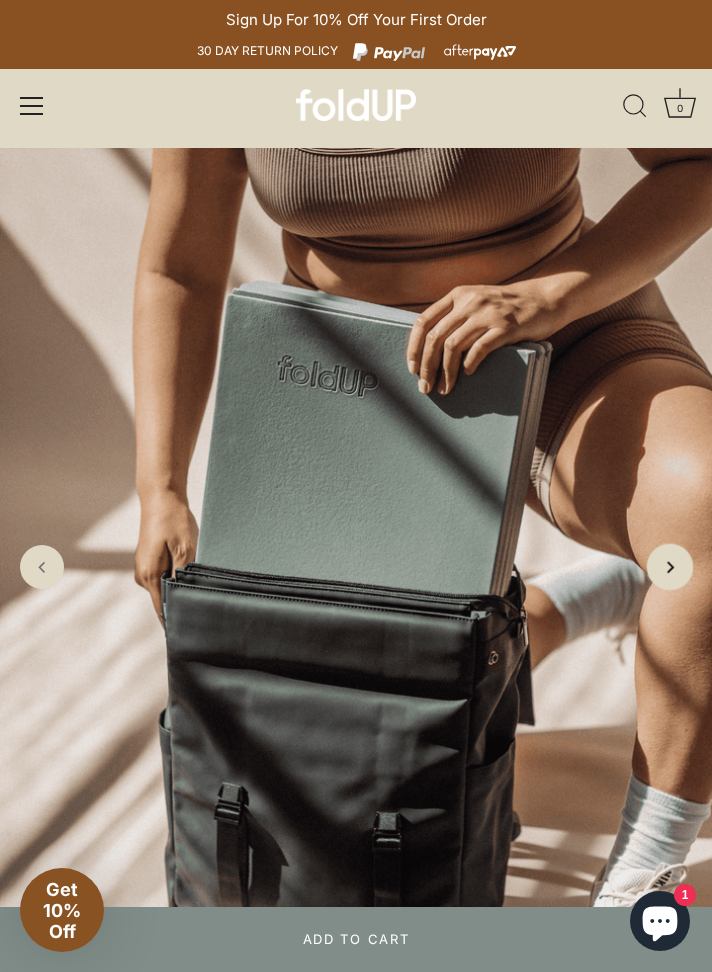 click 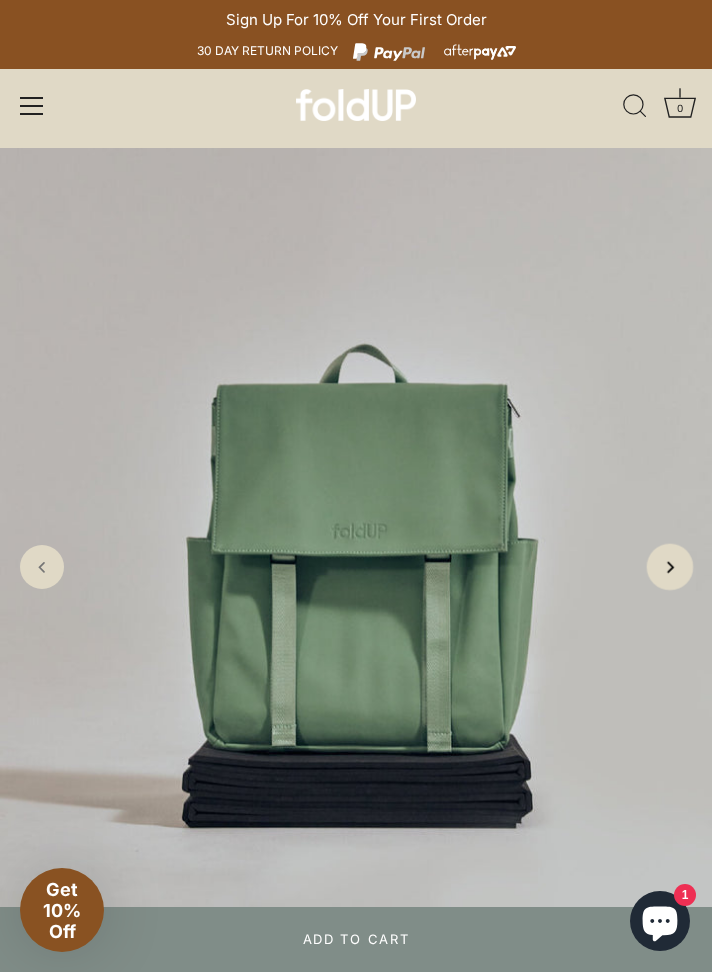 click 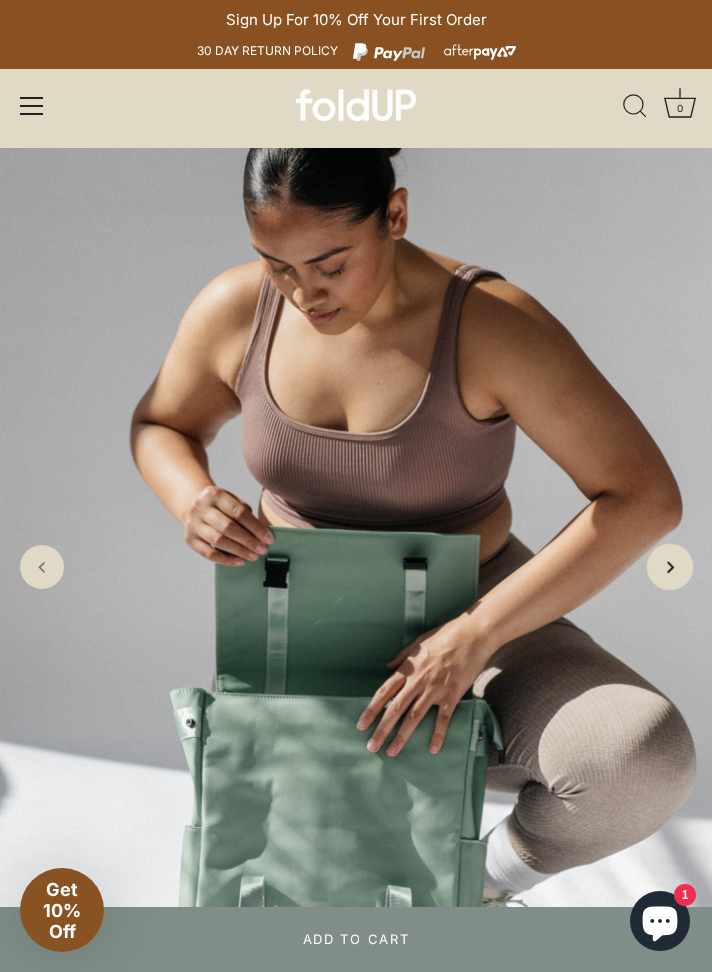 click at bounding box center (670, 567) 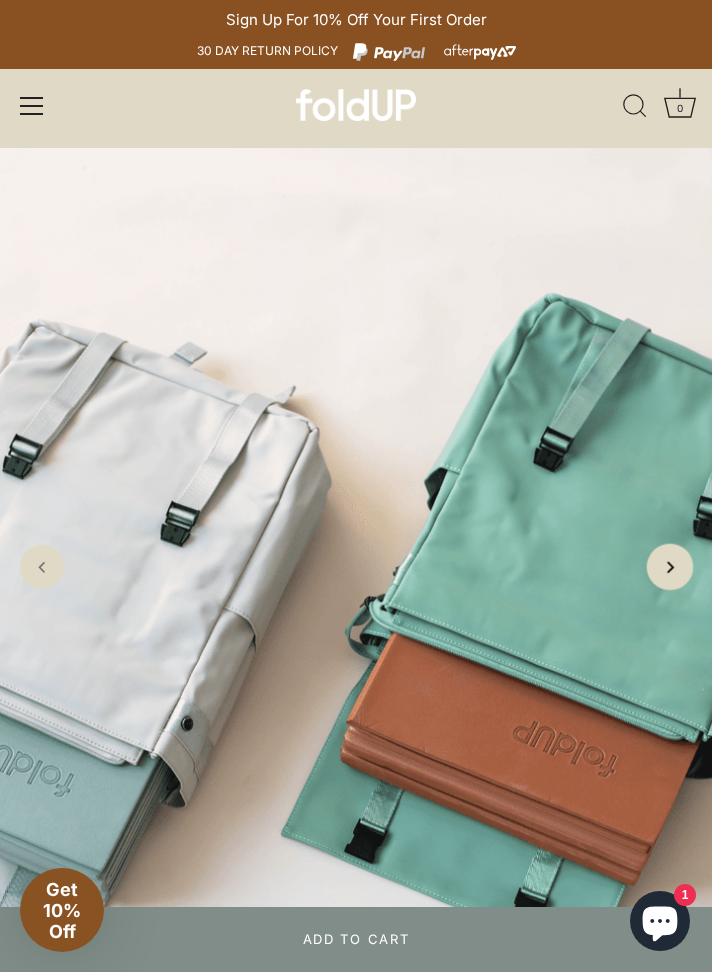 click at bounding box center (670, 567) 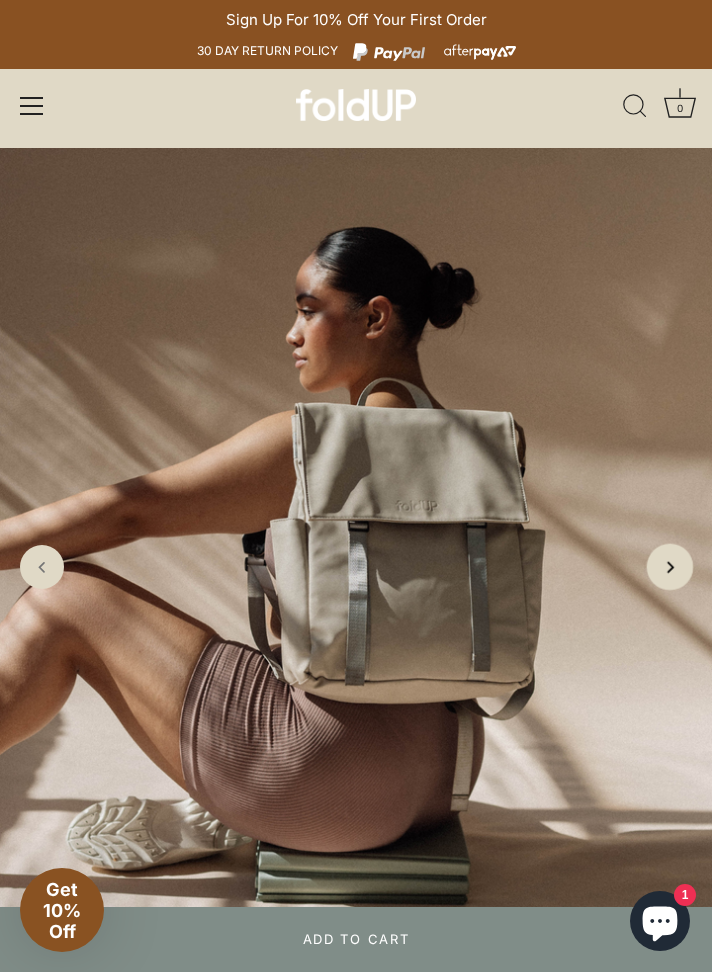 click 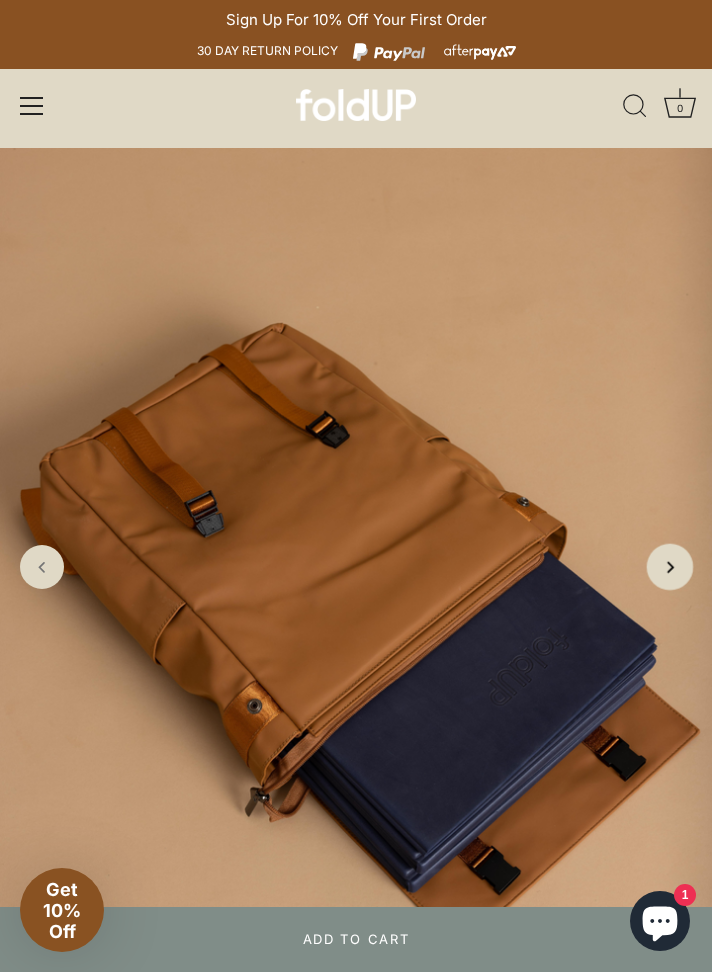 click 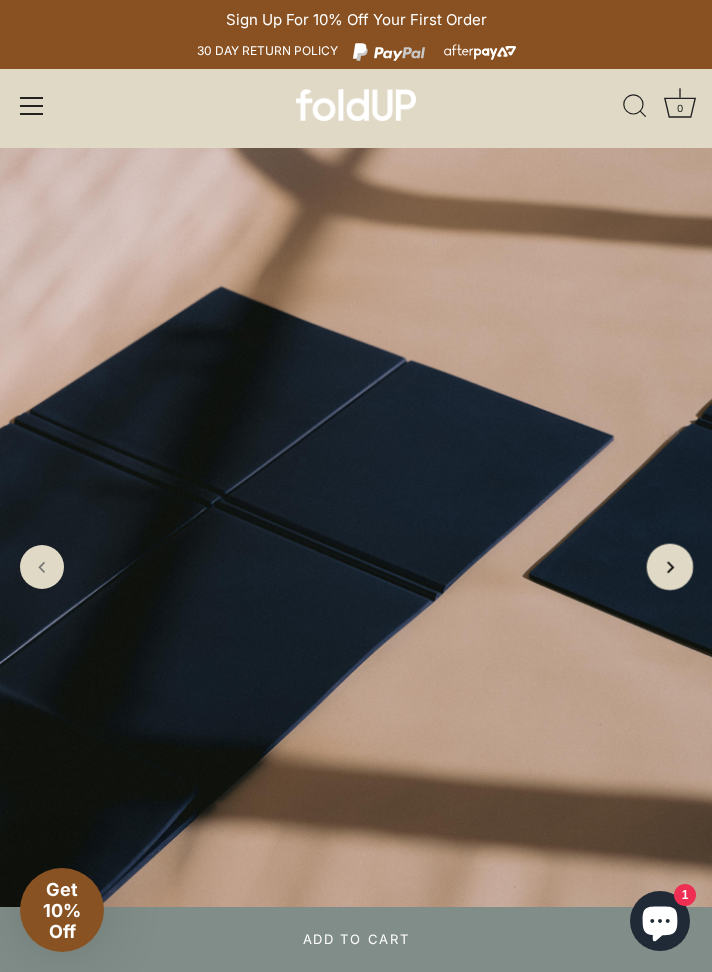 click 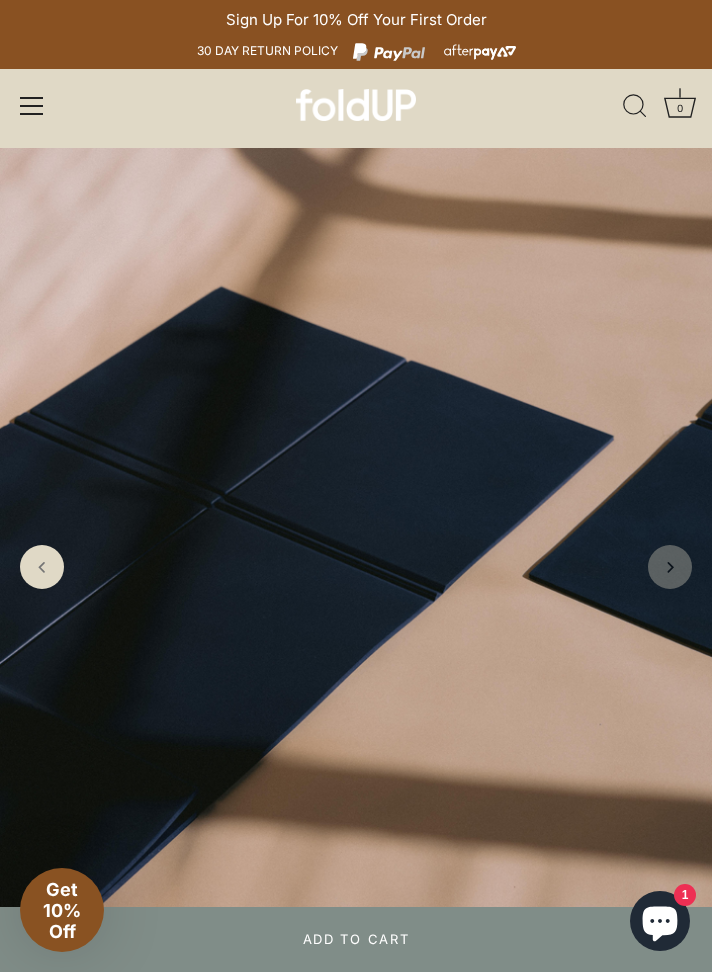 click at bounding box center [670, 567] 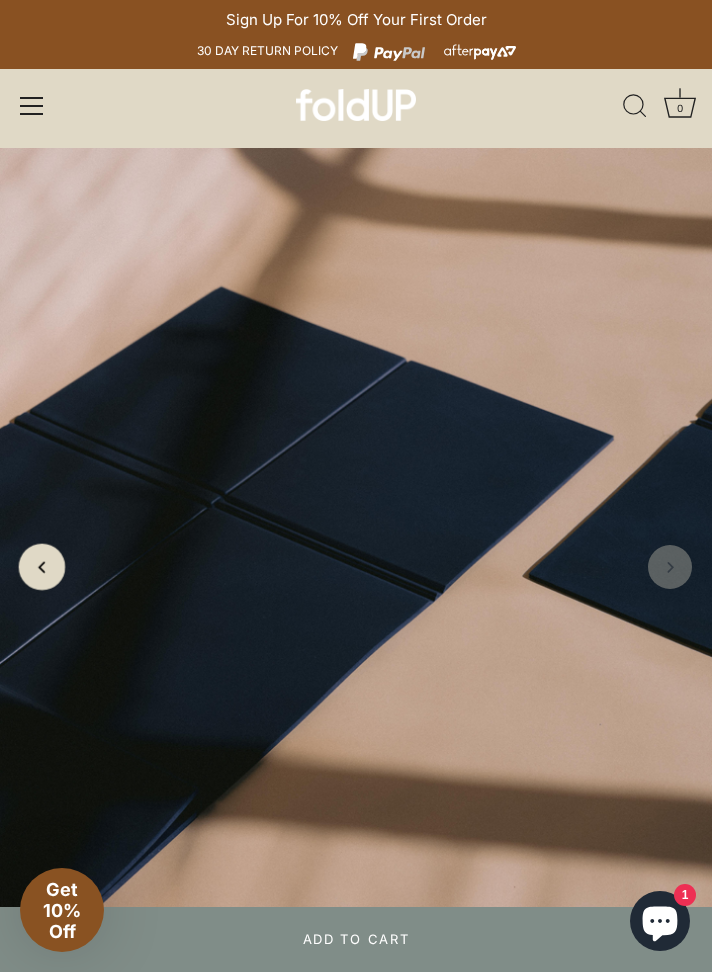 click at bounding box center [42, 567] 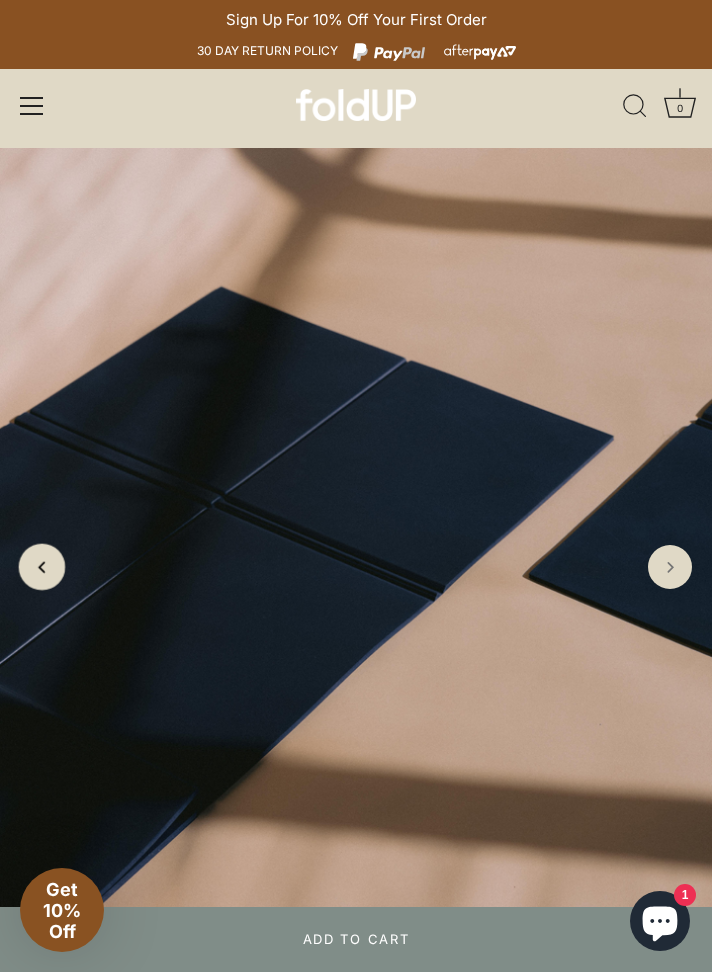 click 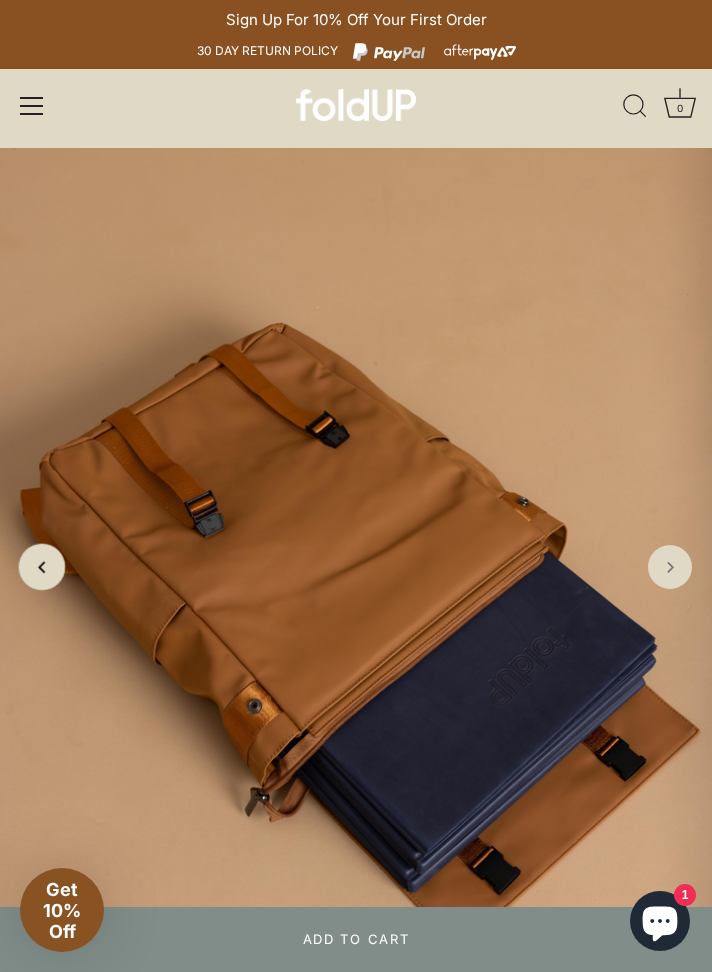 click 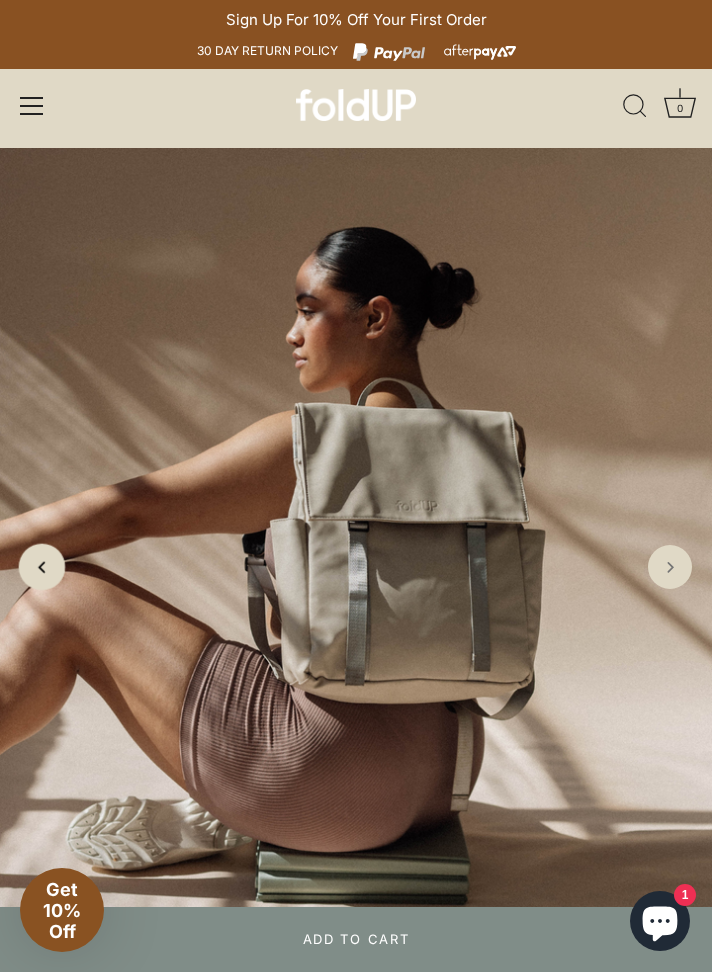 click 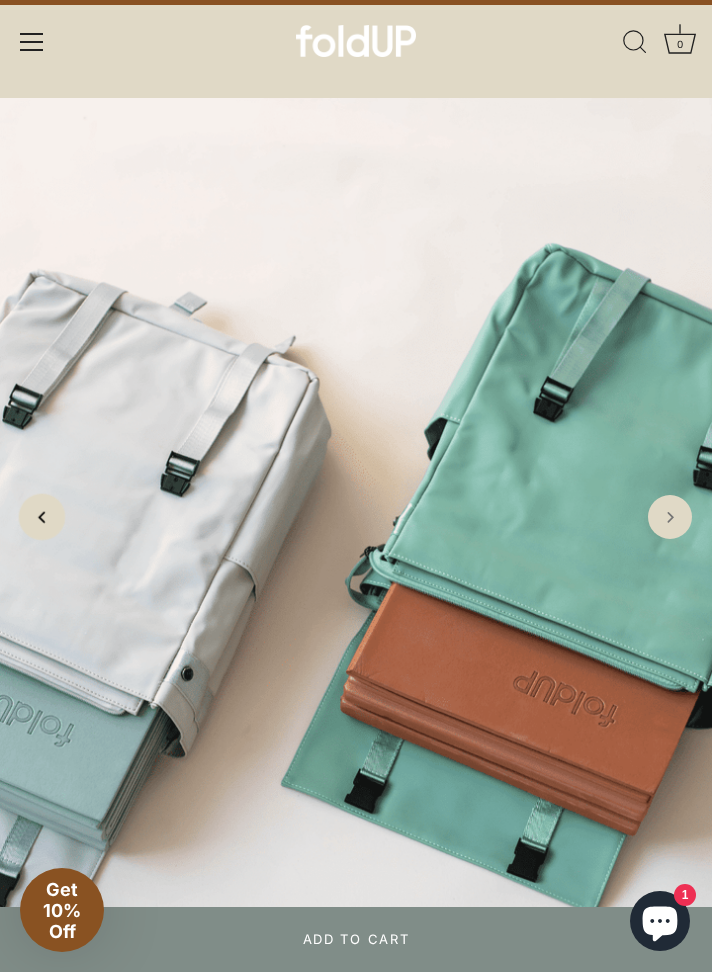 scroll, scrollTop: 0, scrollLeft: 0, axis: both 